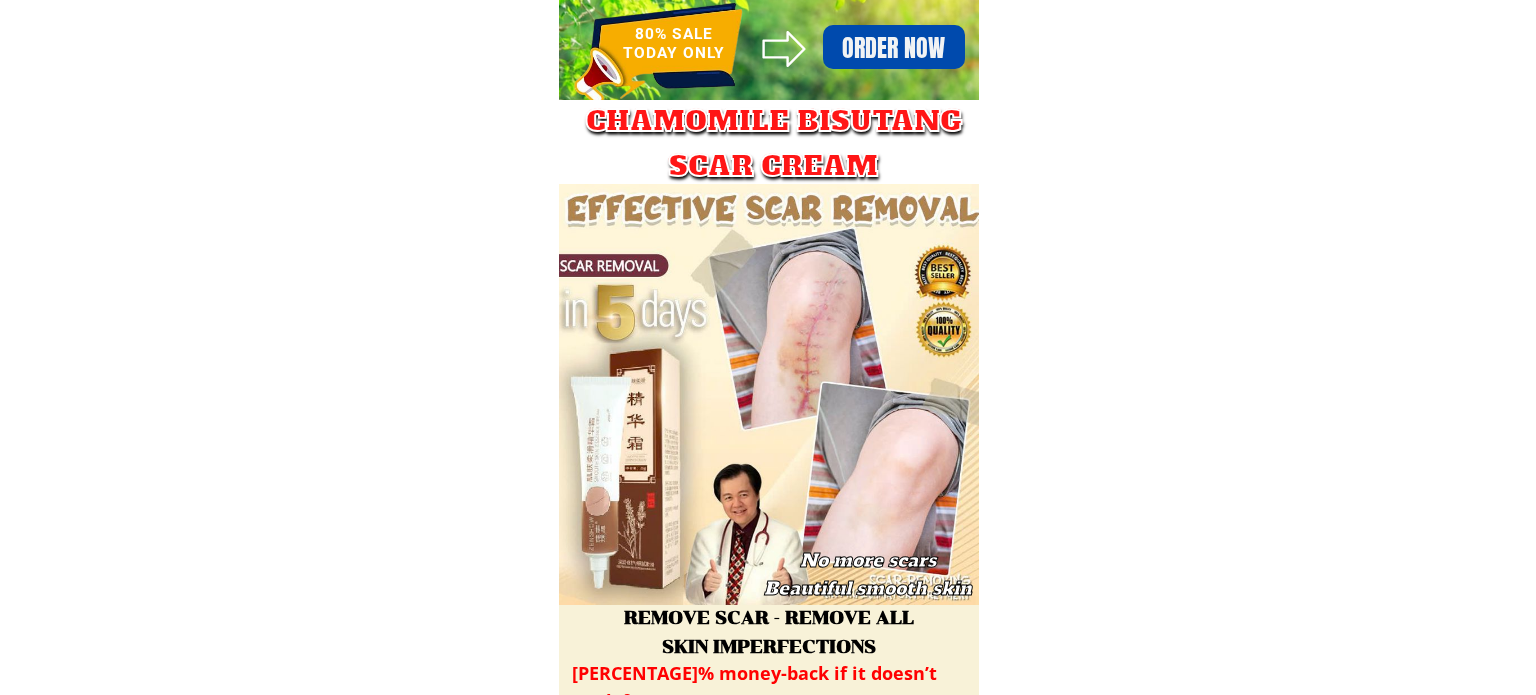 scroll, scrollTop: 0, scrollLeft: 0, axis: both 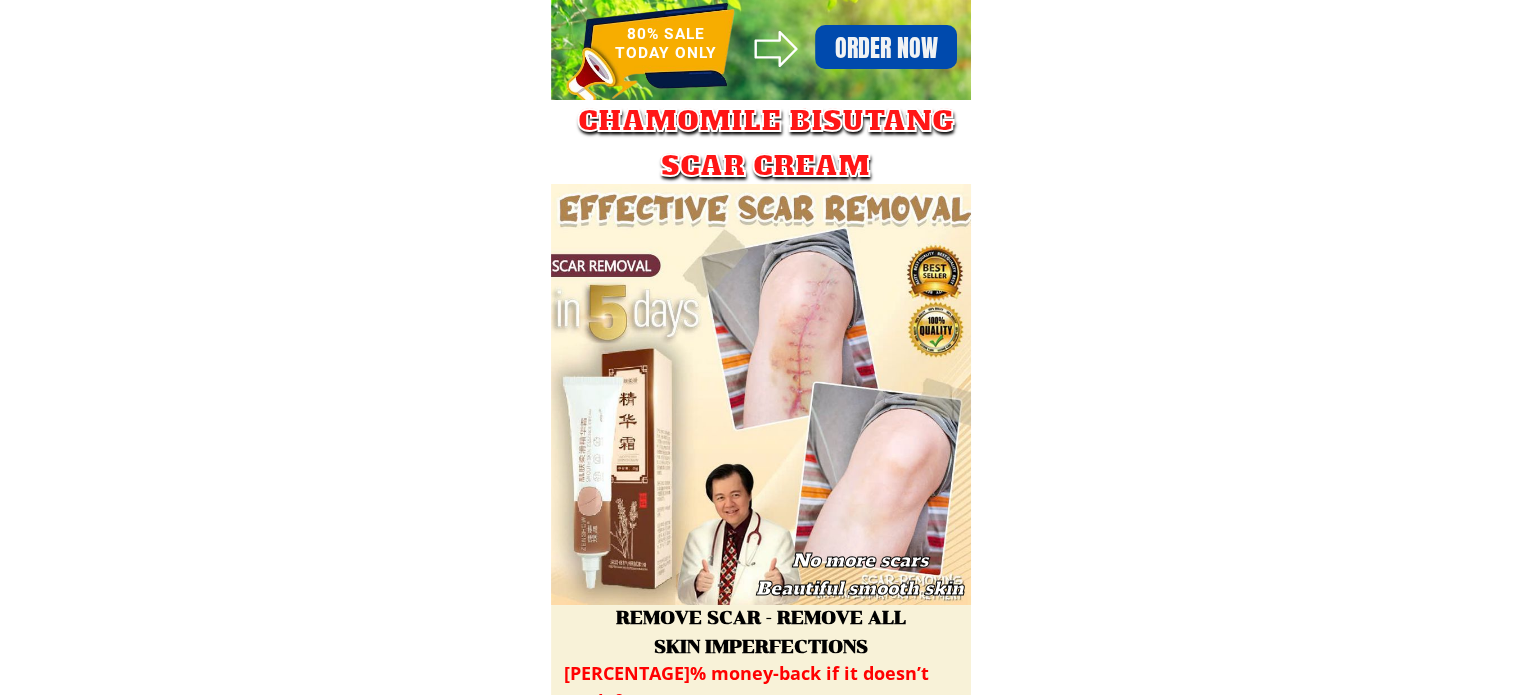 click on "Order now" at bounding box center (885, 48) 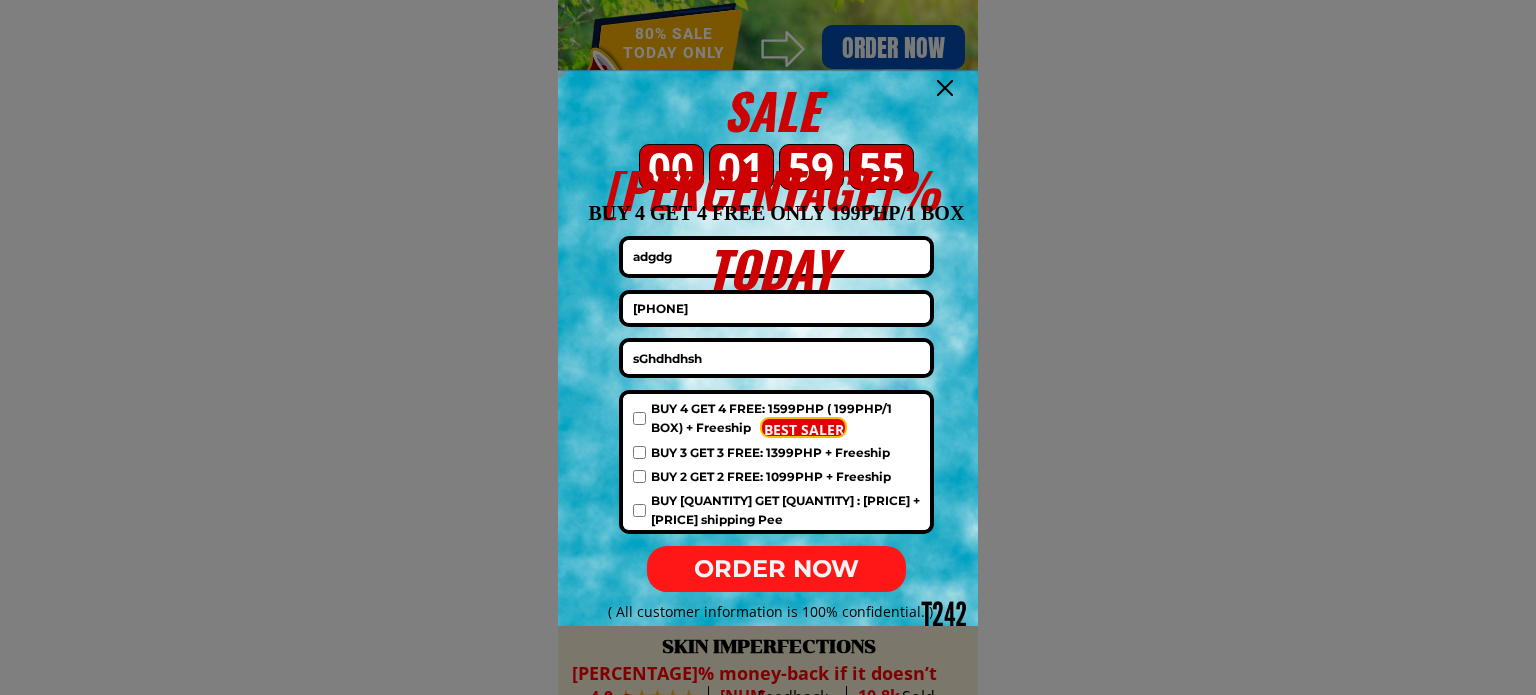 click on "ORDER NOW" at bounding box center (776, 569) 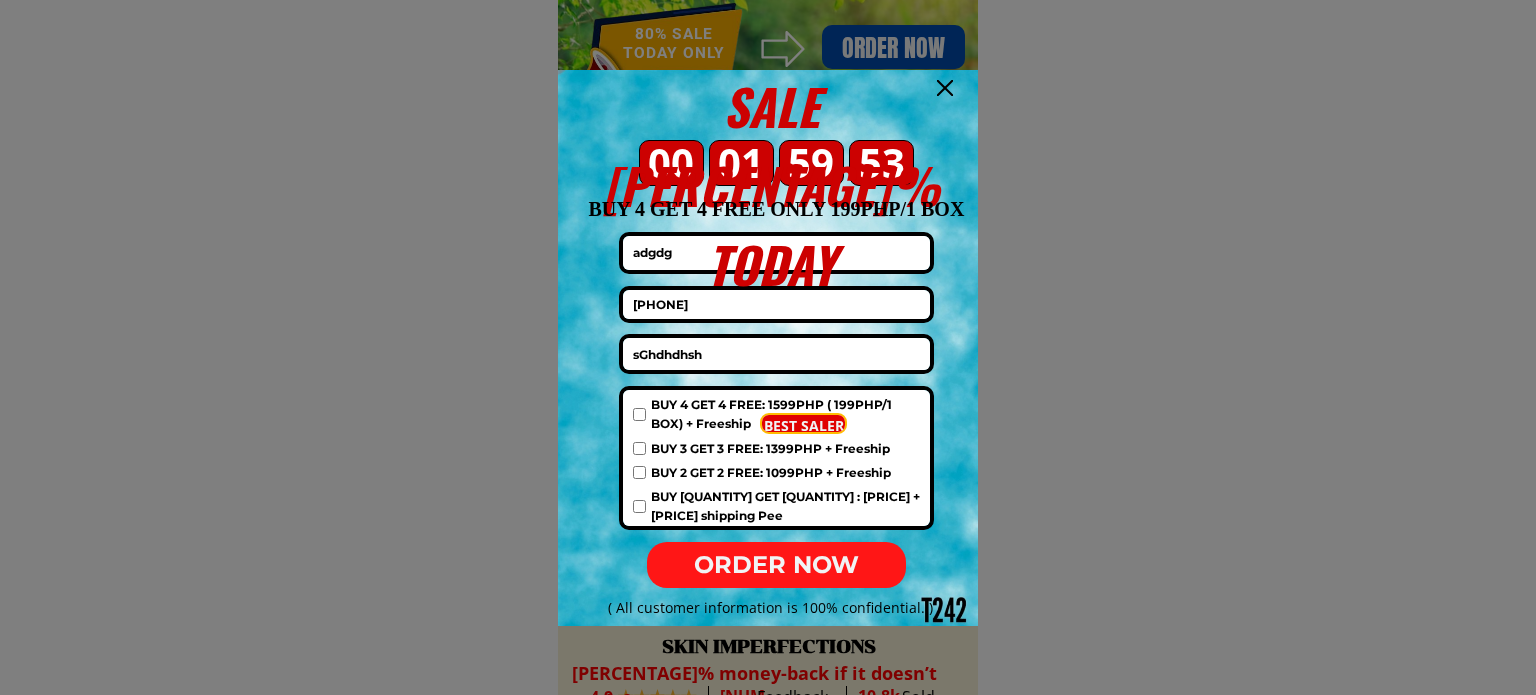 click at bounding box center [639, 414] 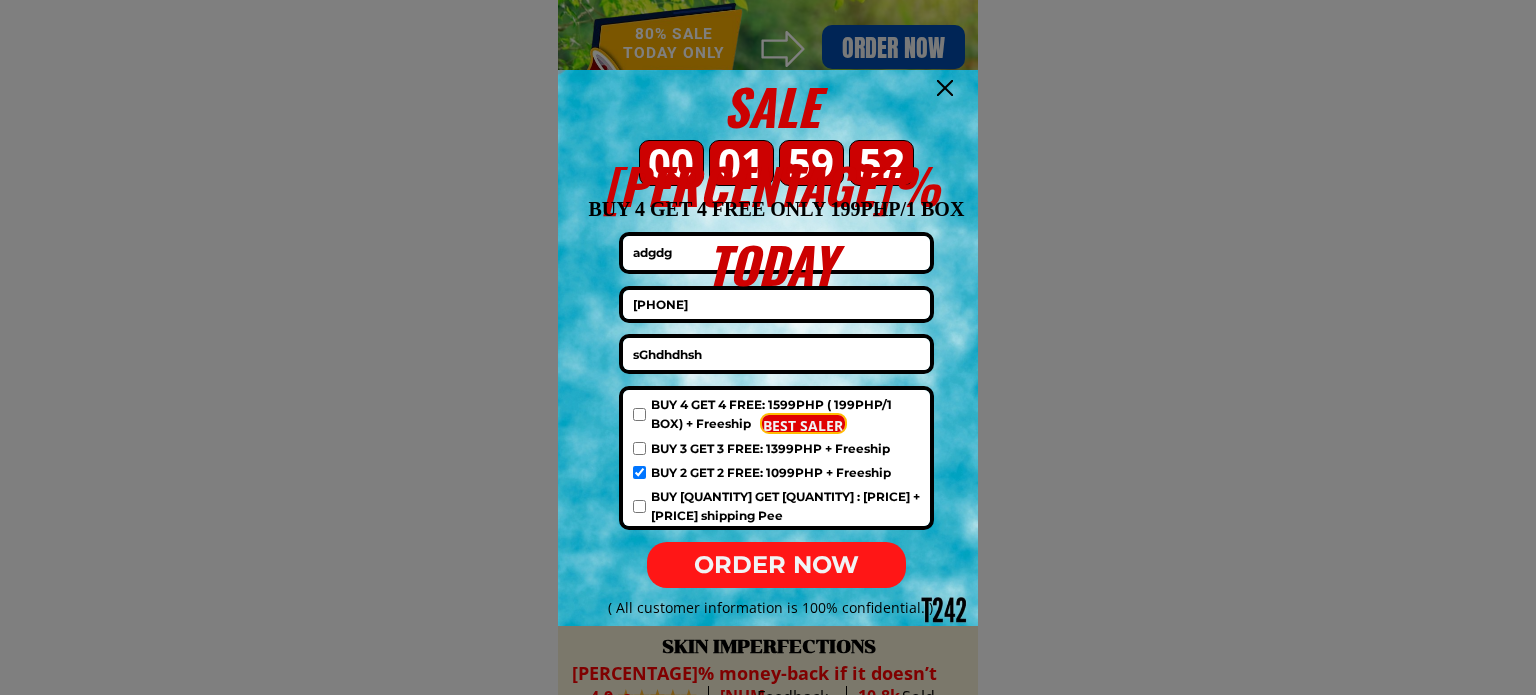 click on "ORDER NOW" at bounding box center (776, 565) 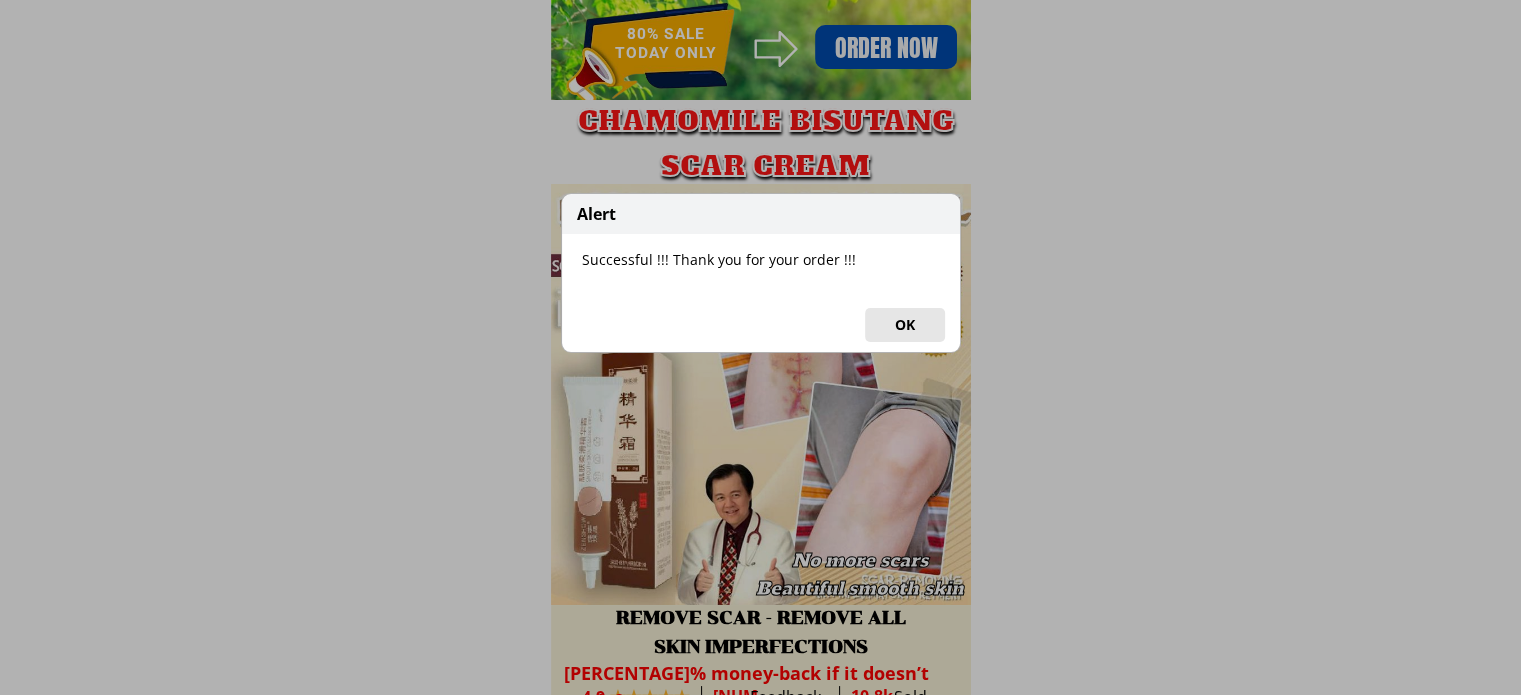 click on "OK" at bounding box center [905, 325] 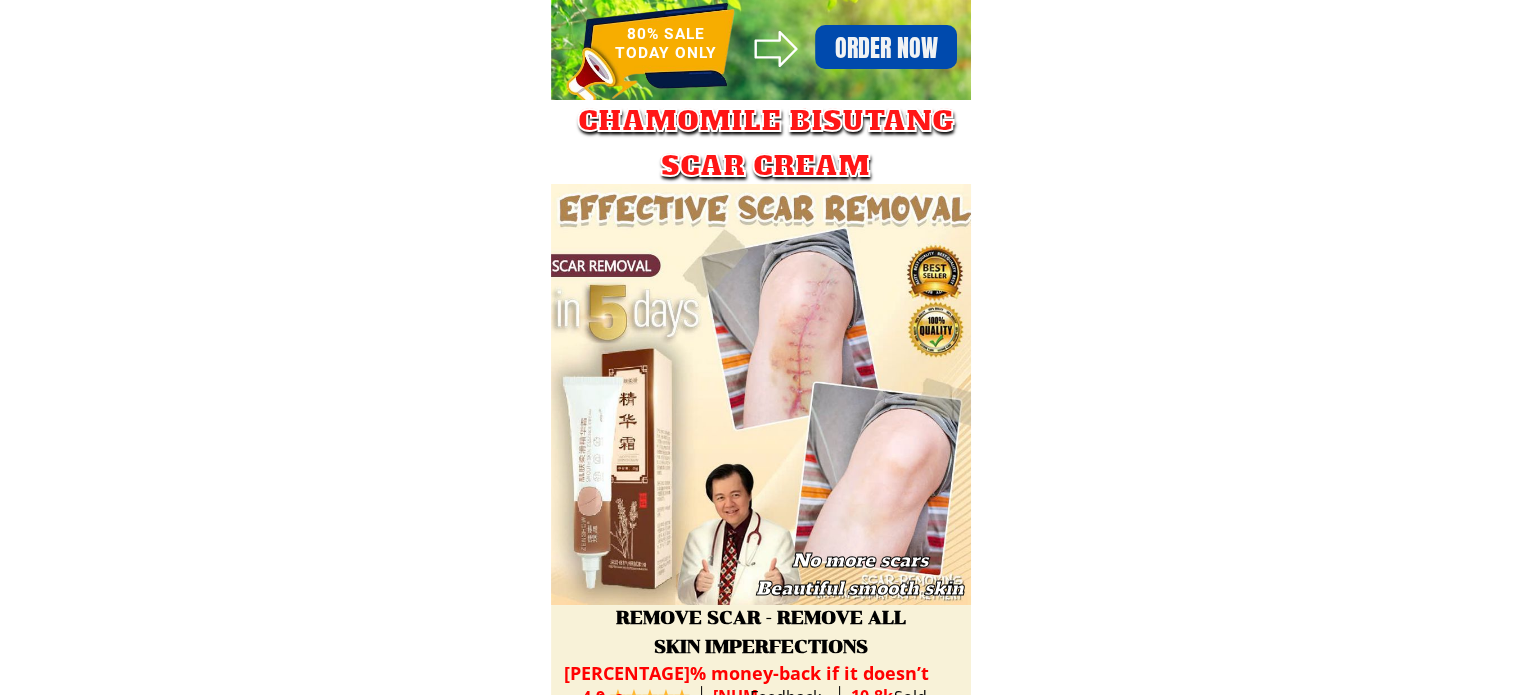 click on "Order now" at bounding box center (885, 48) 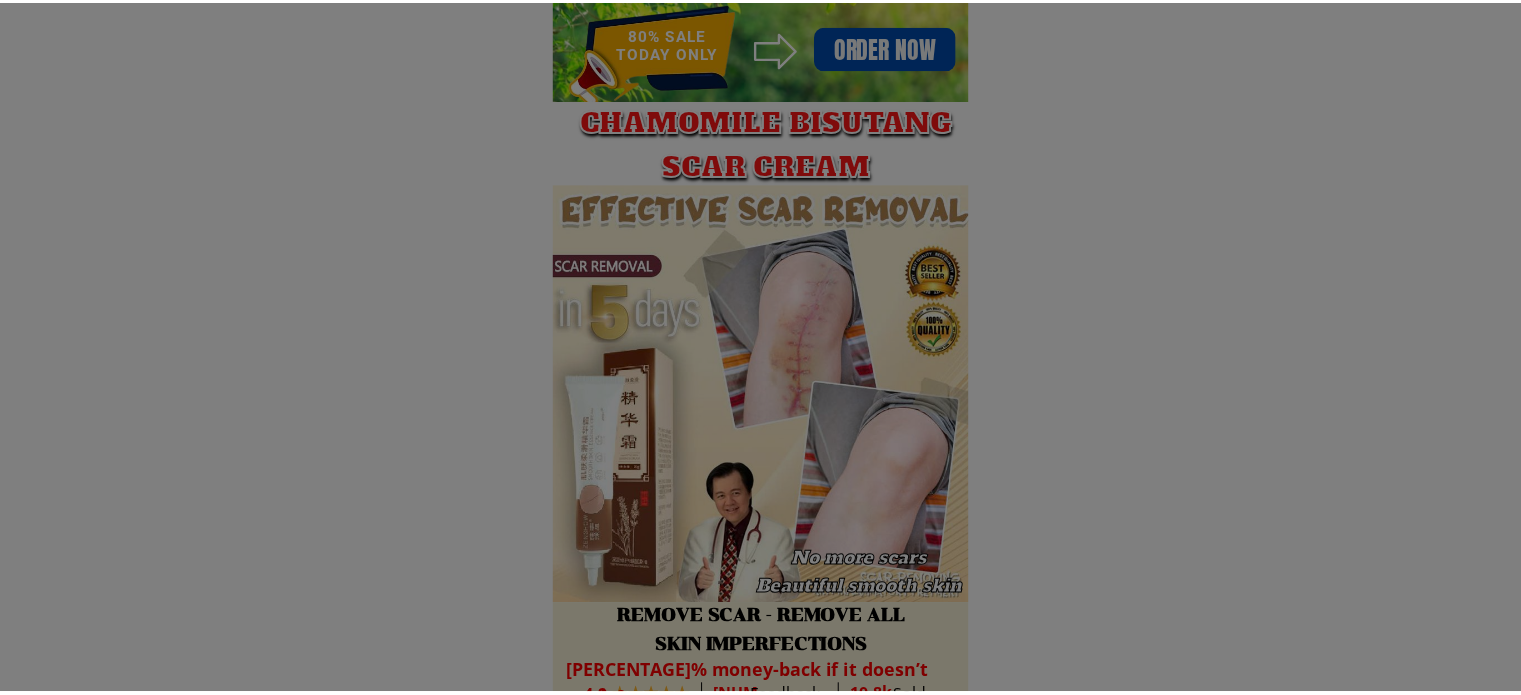 scroll, scrollTop: 0, scrollLeft: 0, axis: both 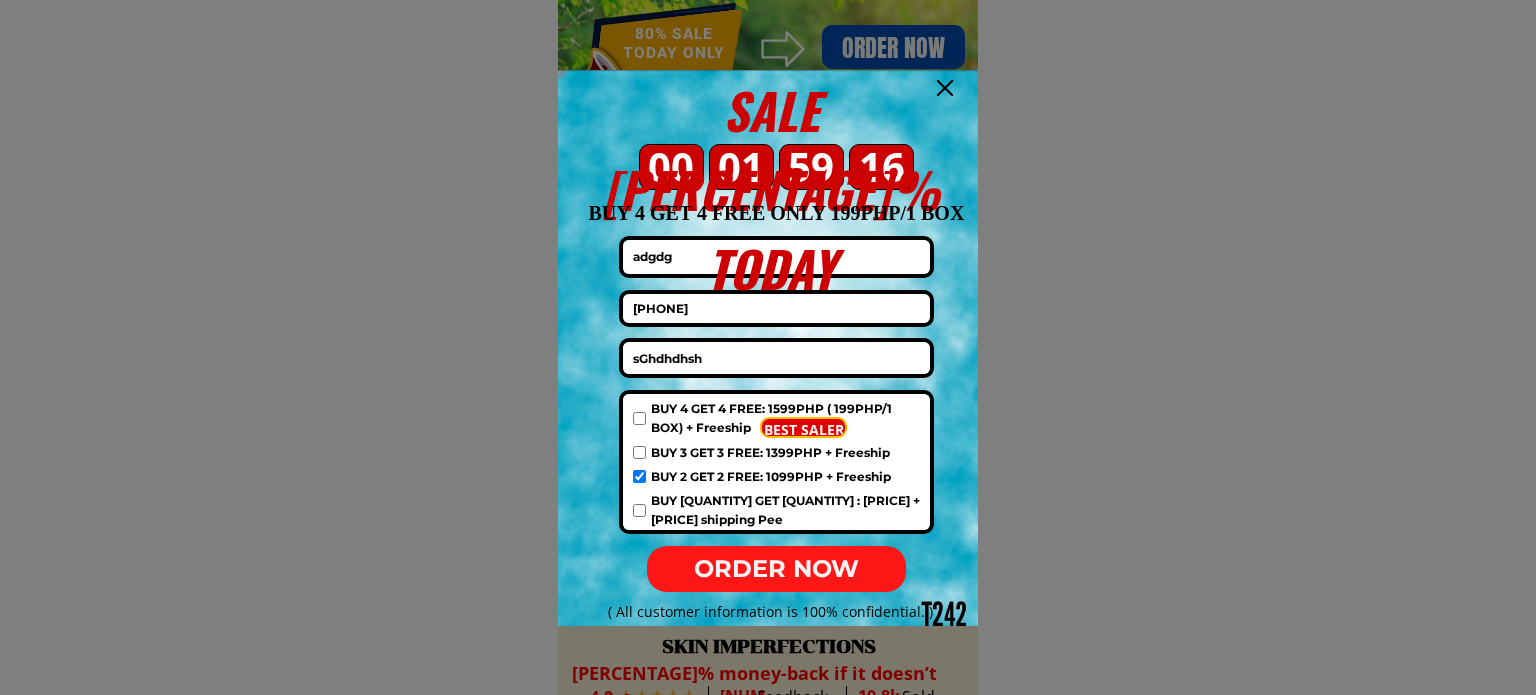 click on "[PHONE]" at bounding box center (776, 309) 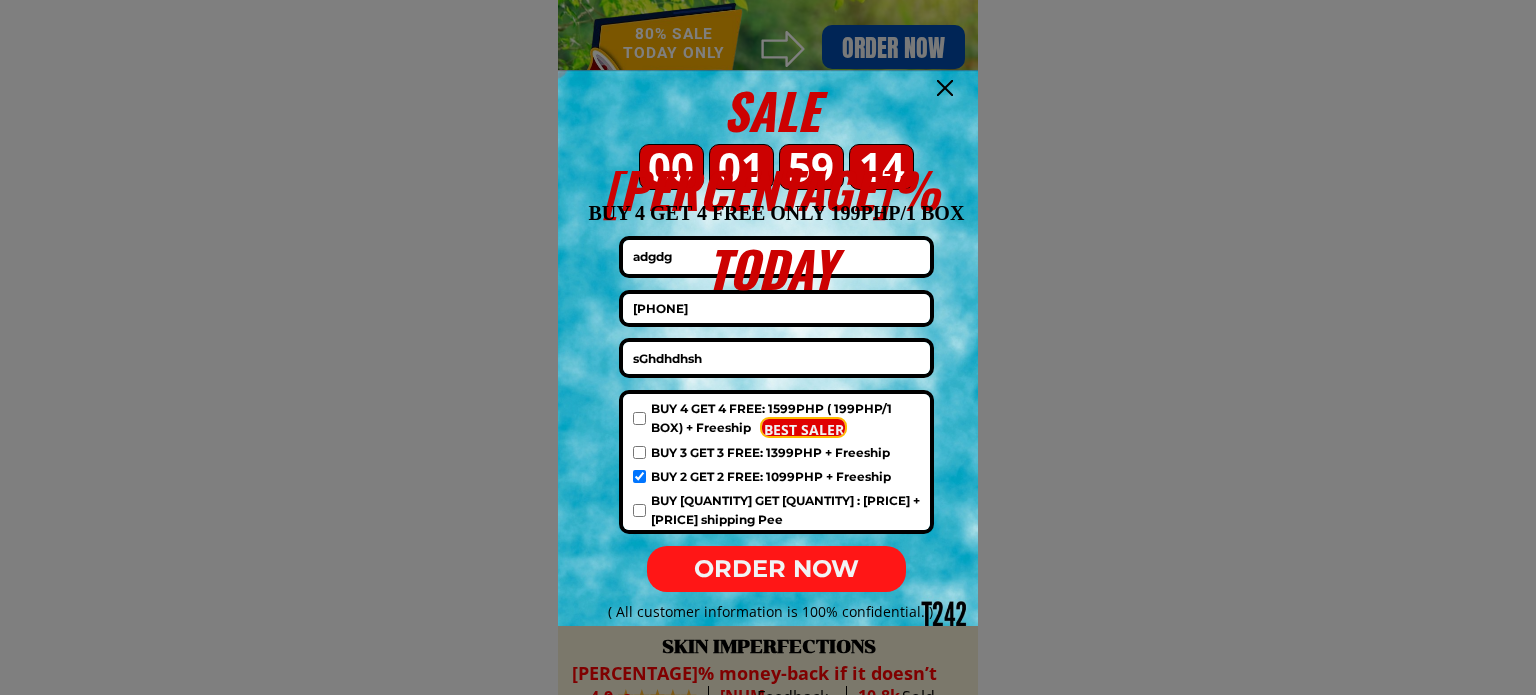 type 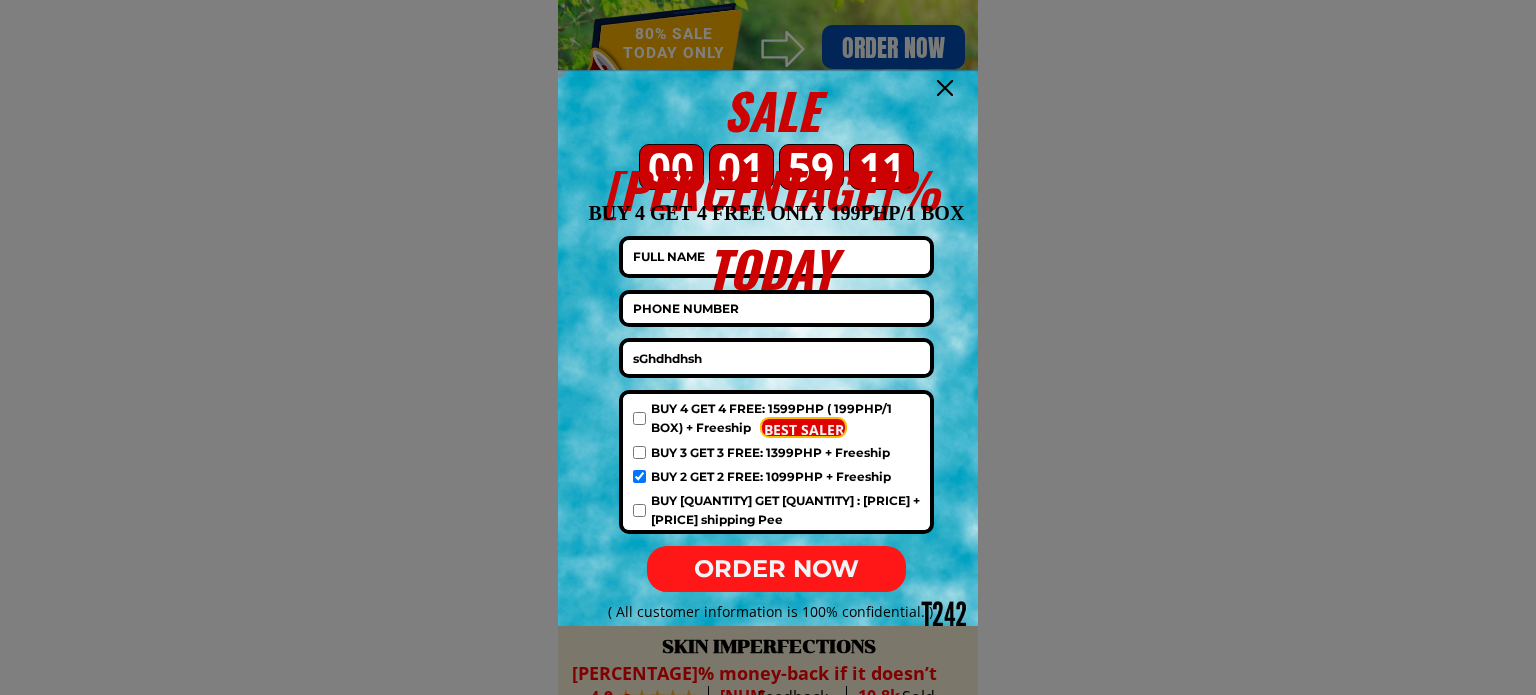 click at bounding box center [776, 257] 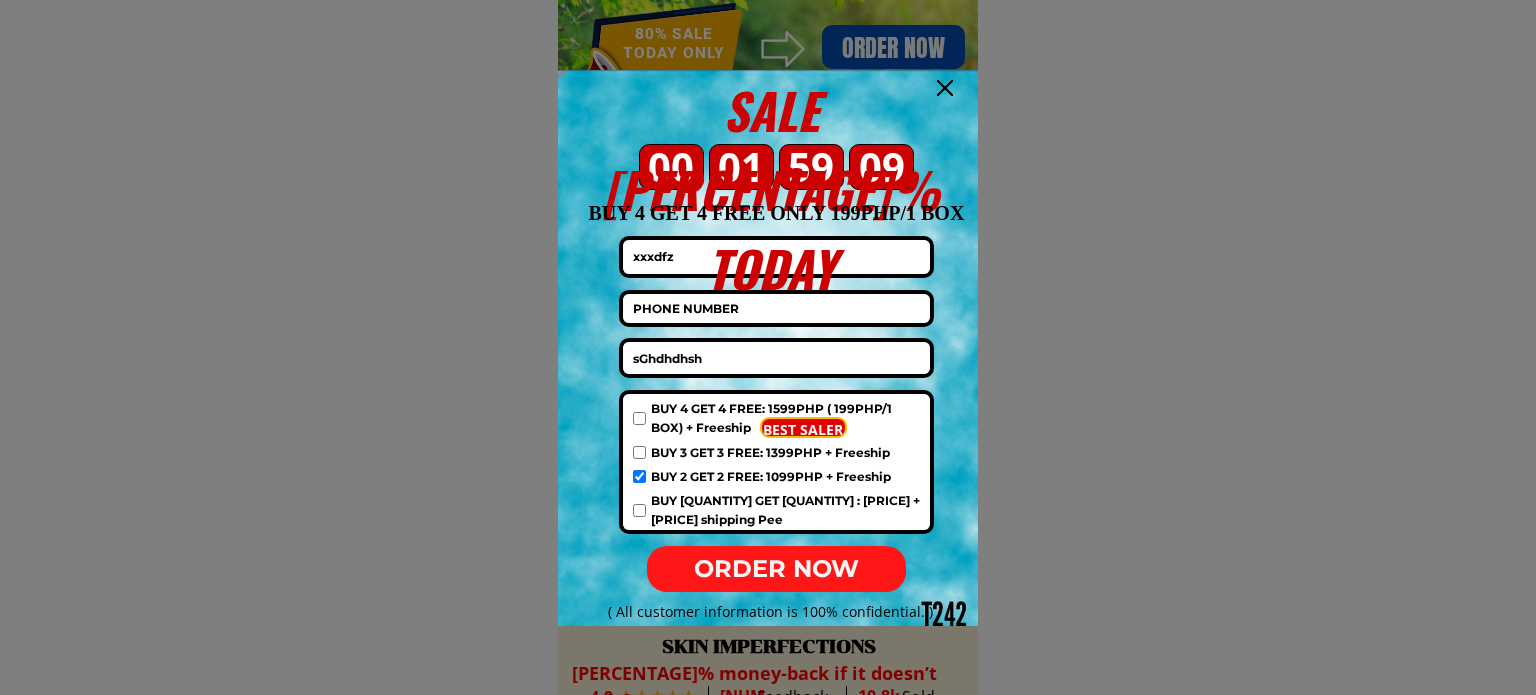 type on "xxxdfz" 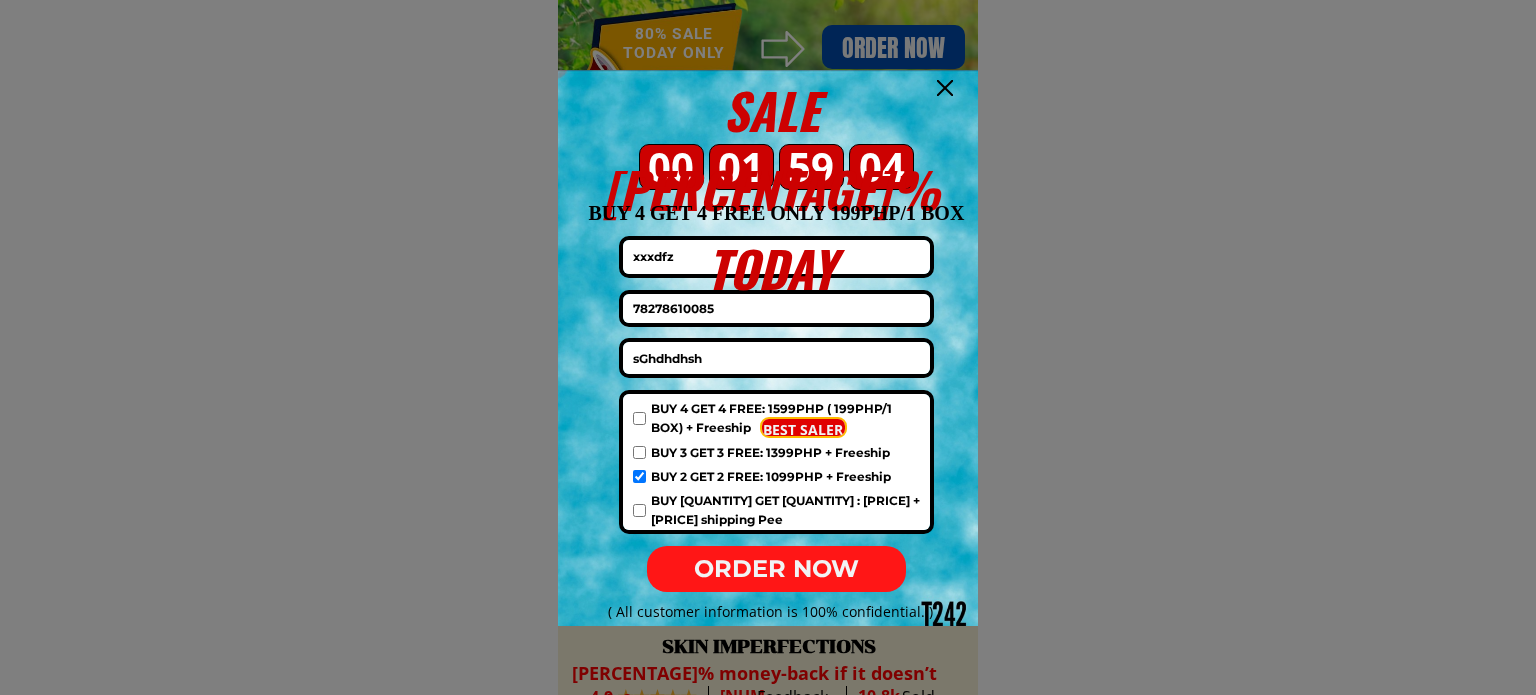 type on "78278610085" 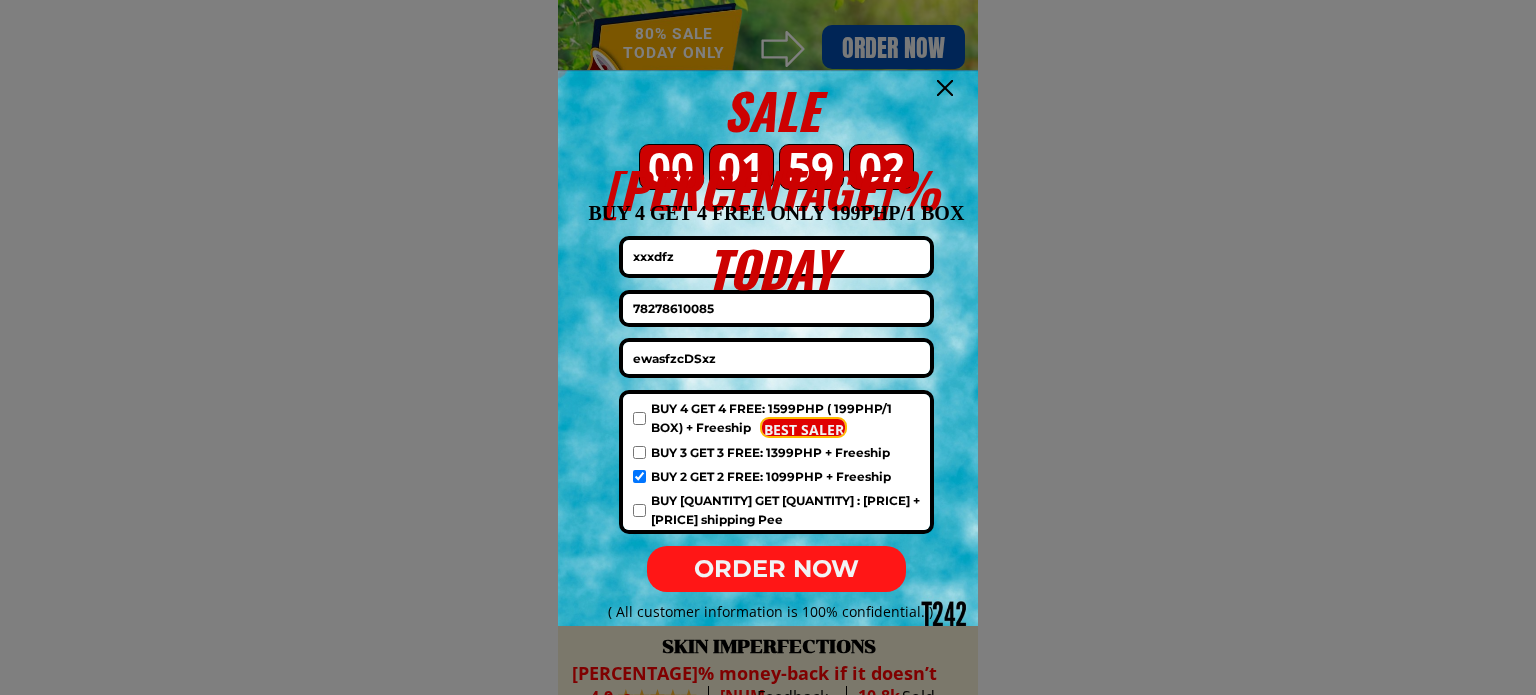 type on "ewasfzcDSxz" 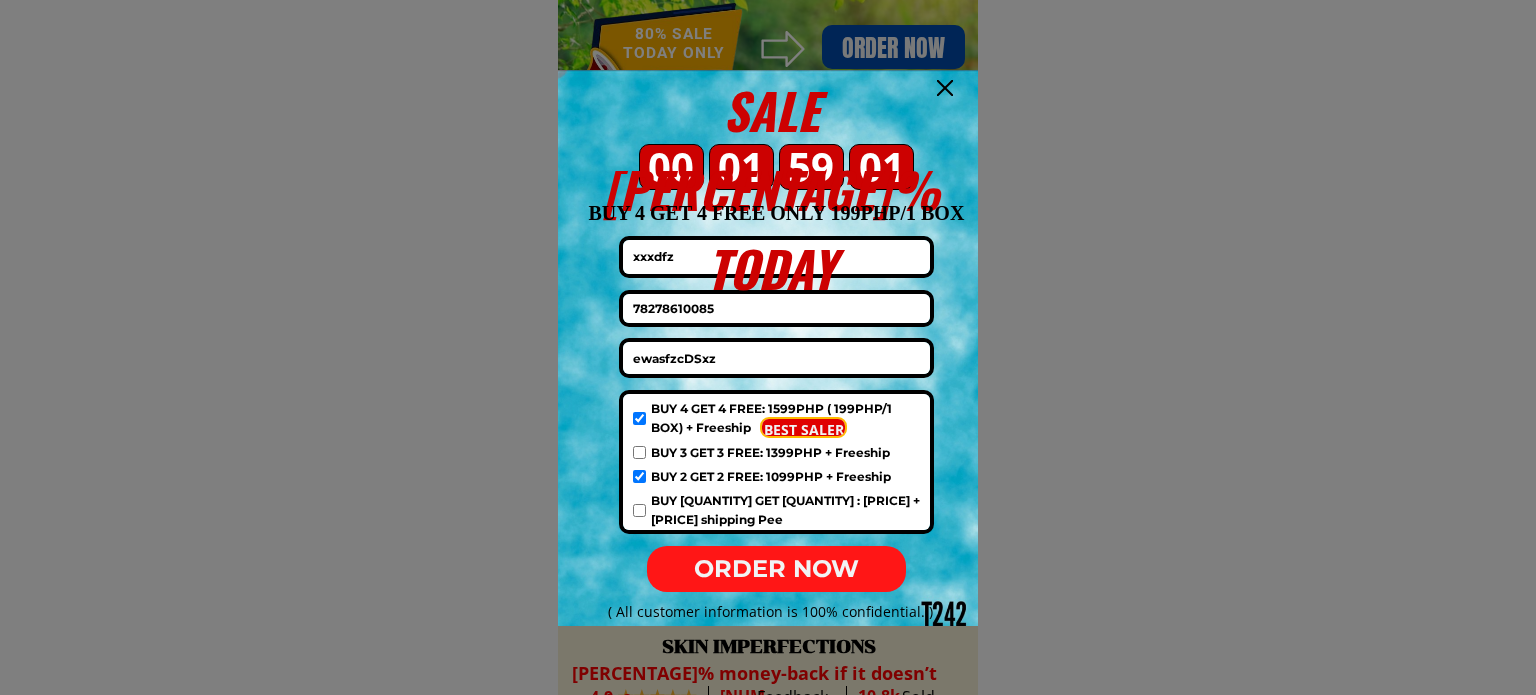 click on "ORDER NOW" at bounding box center [776, 569] 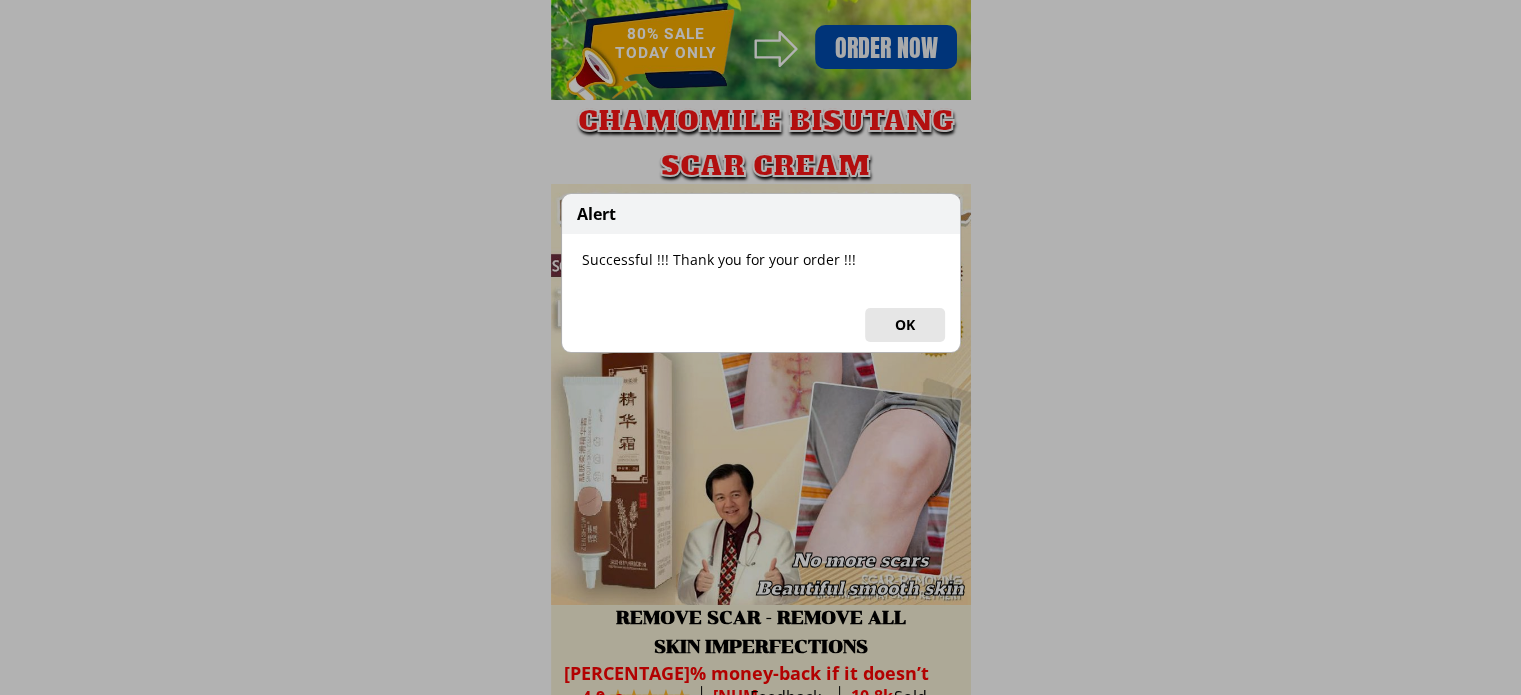 click on "OK" at bounding box center (905, 325) 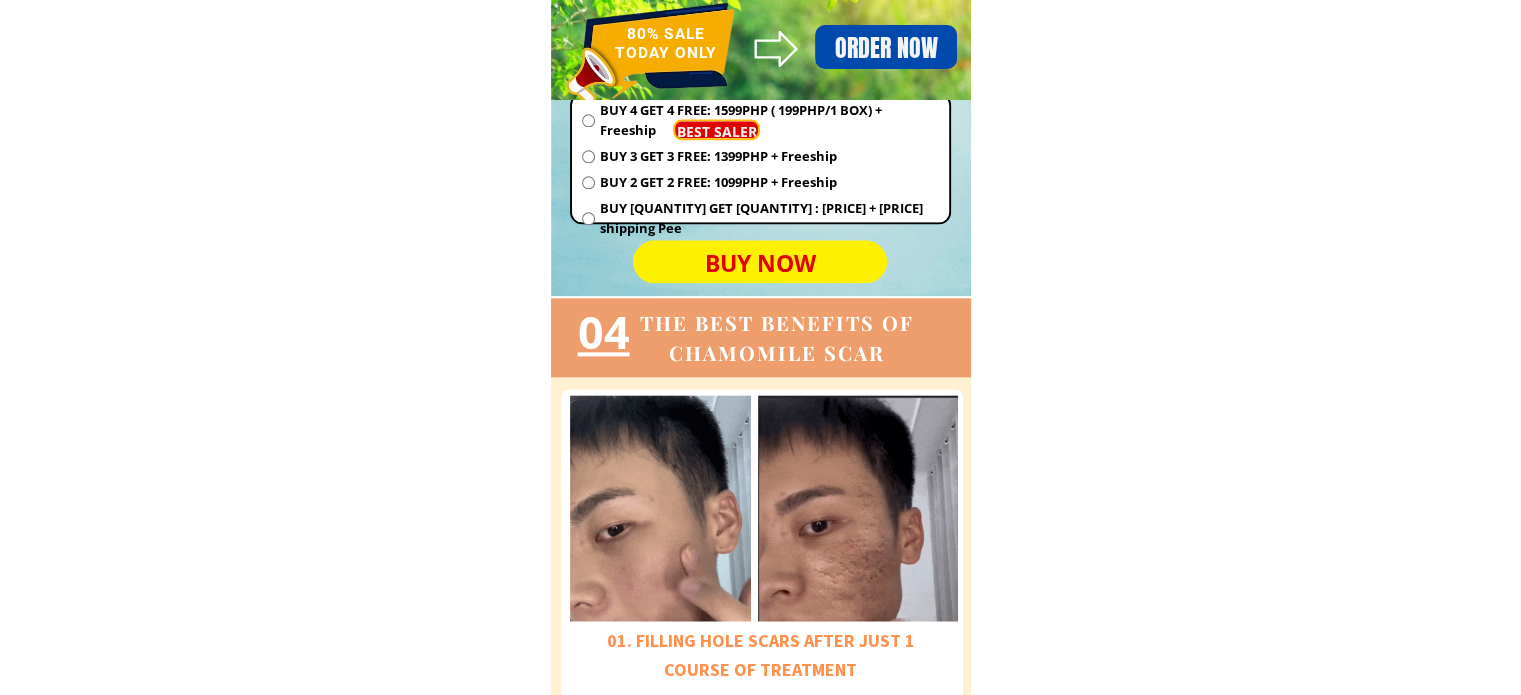 scroll, scrollTop: 2000, scrollLeft: 0, axis: vertical 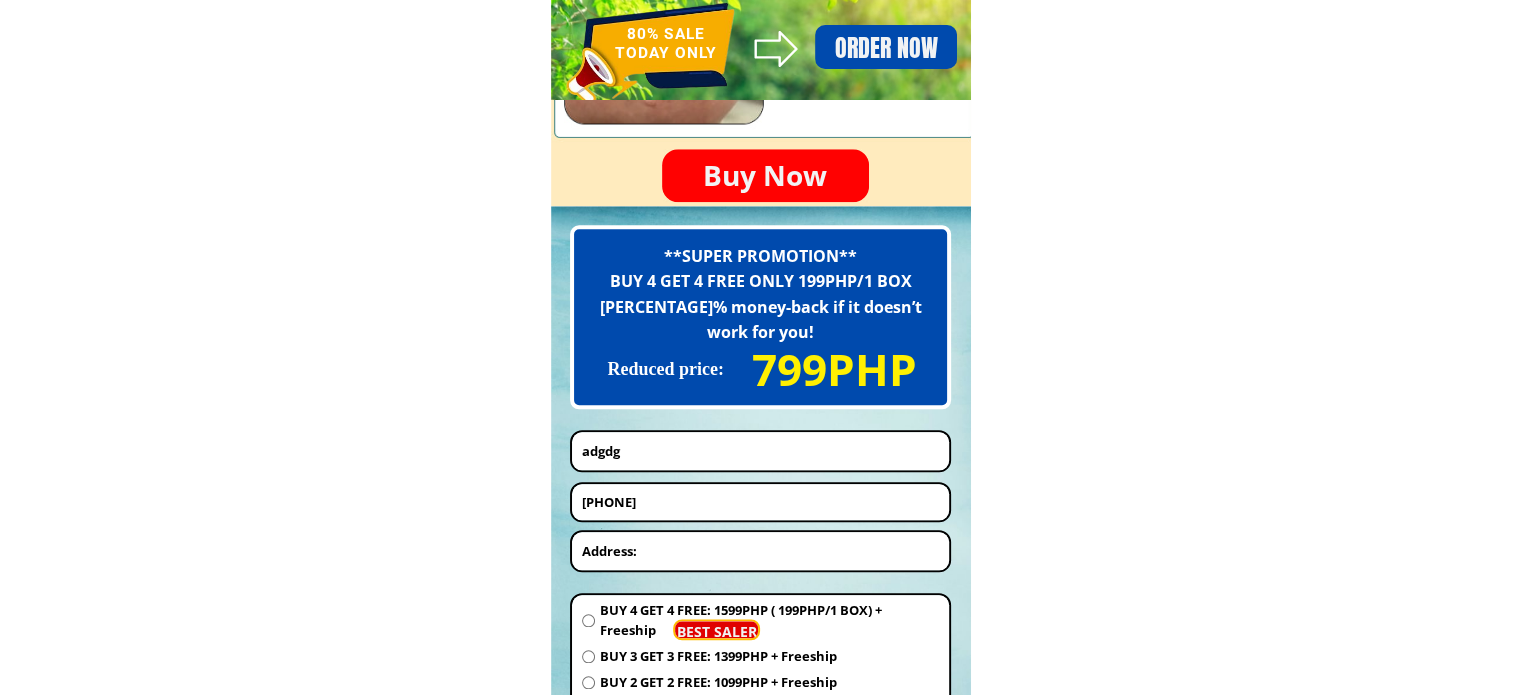 click at bounding box center (760, 551) 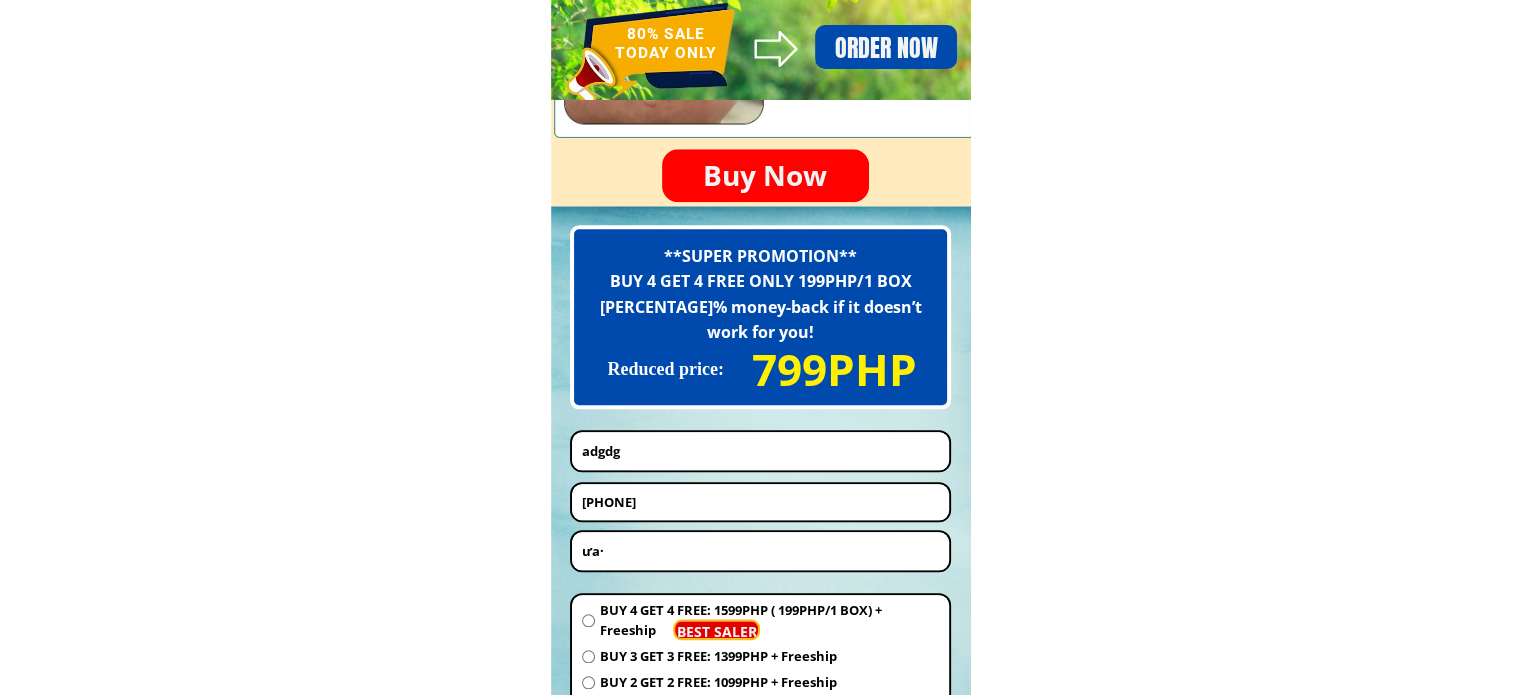 type on "ư" 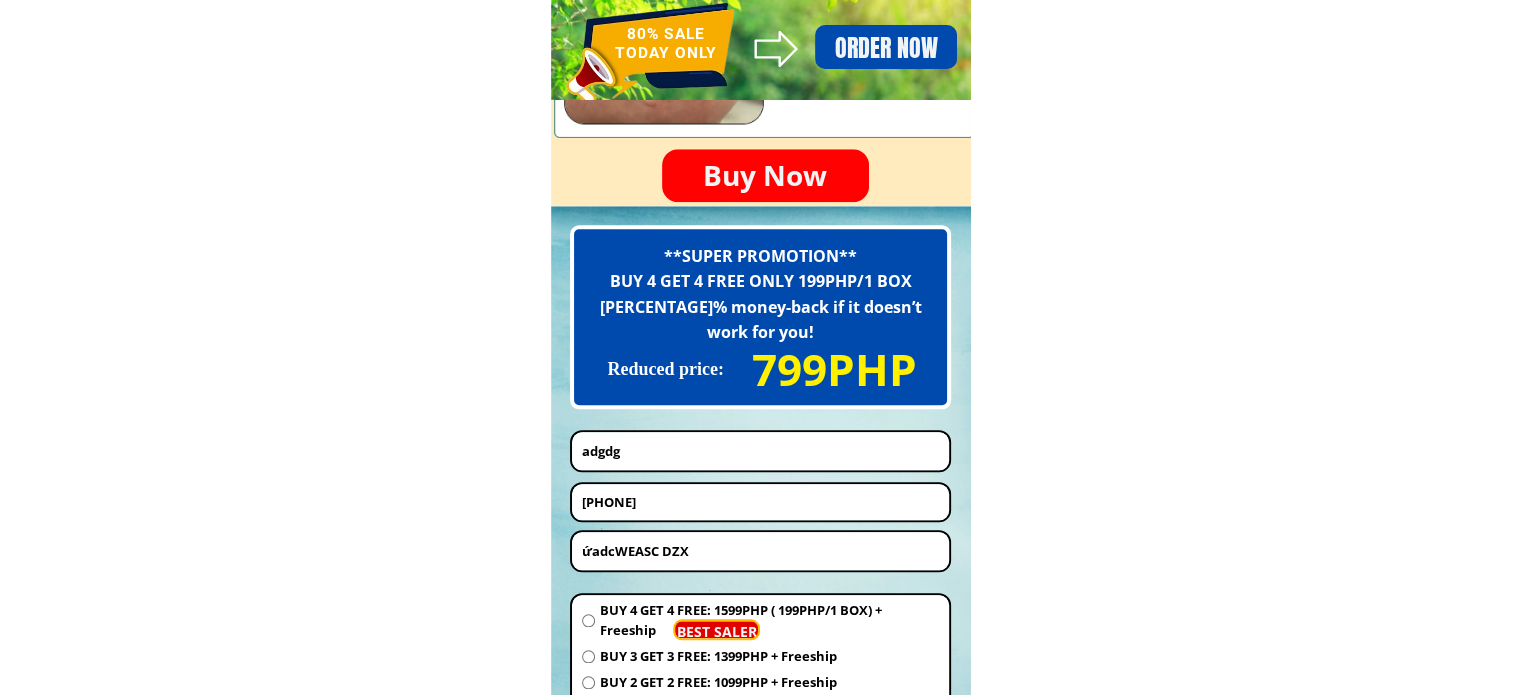 scroll, scrollTop: 2500, scrollLeft: 0, axis: vertical 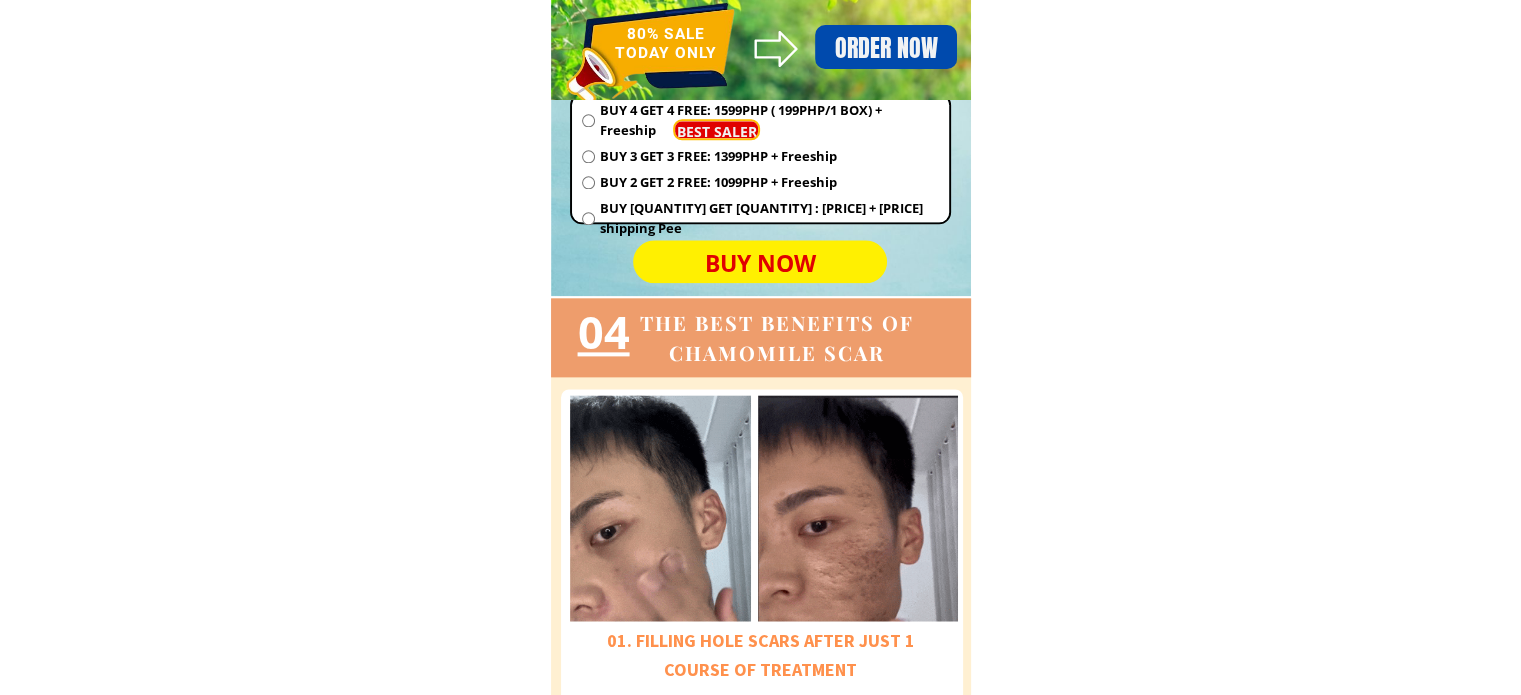 type on "ứadcWEASC DZX" 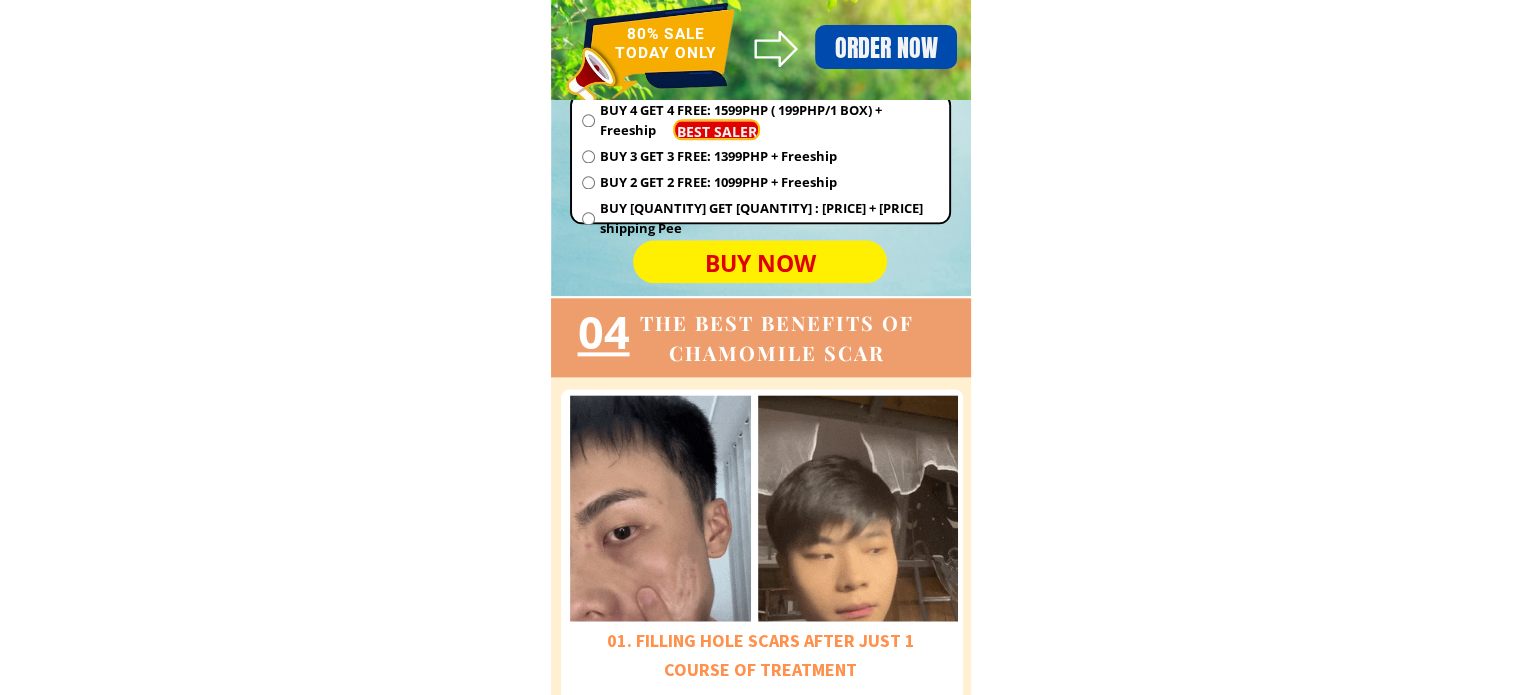 click at bounding box center [588, 120] 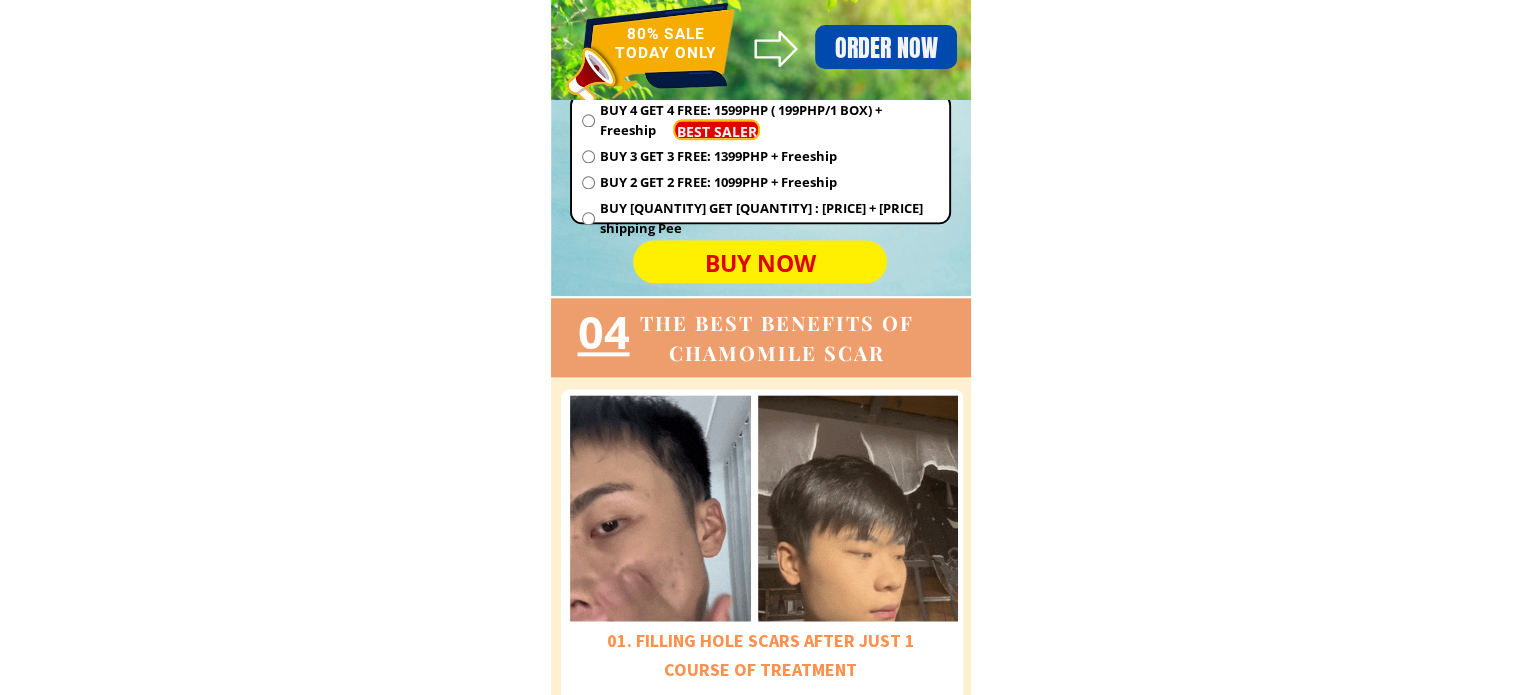 radio on "true" 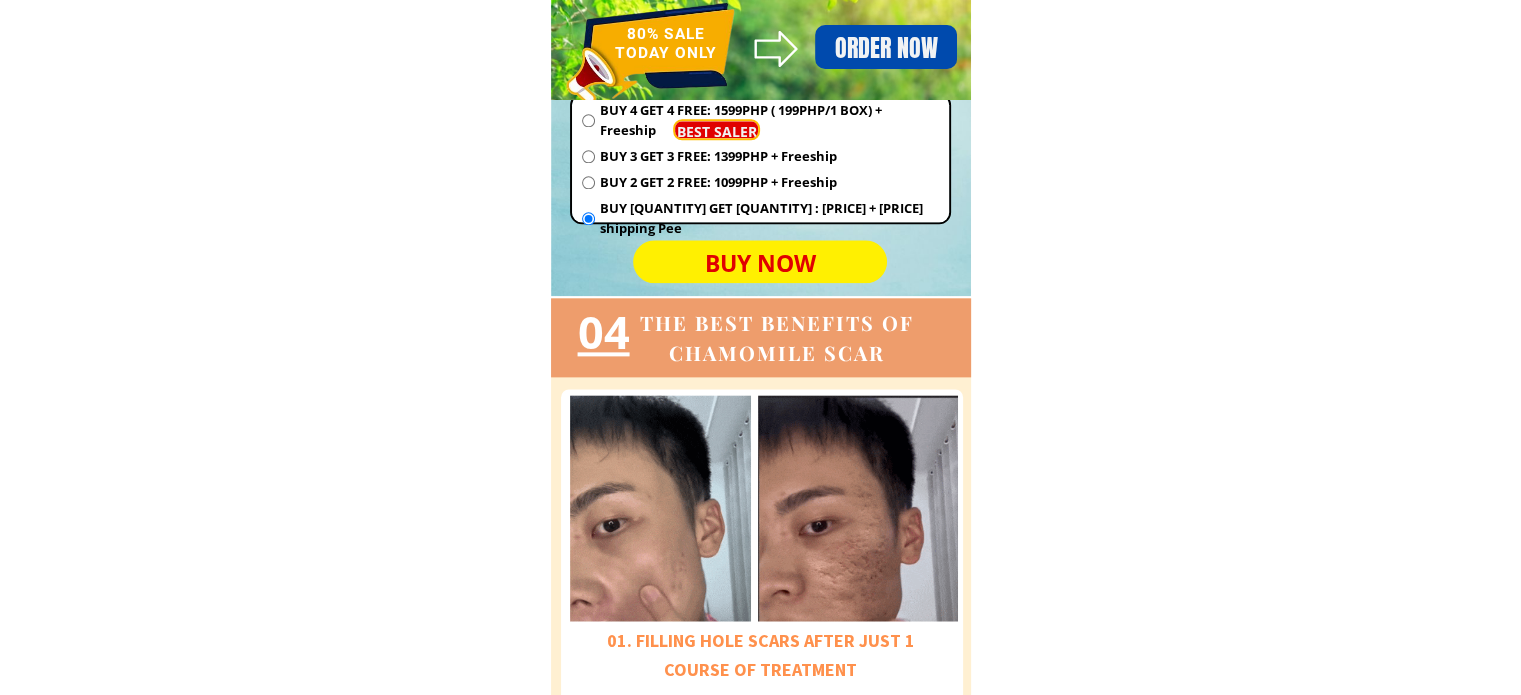 click on "BUY NOW" at bounding box center (760, 263) 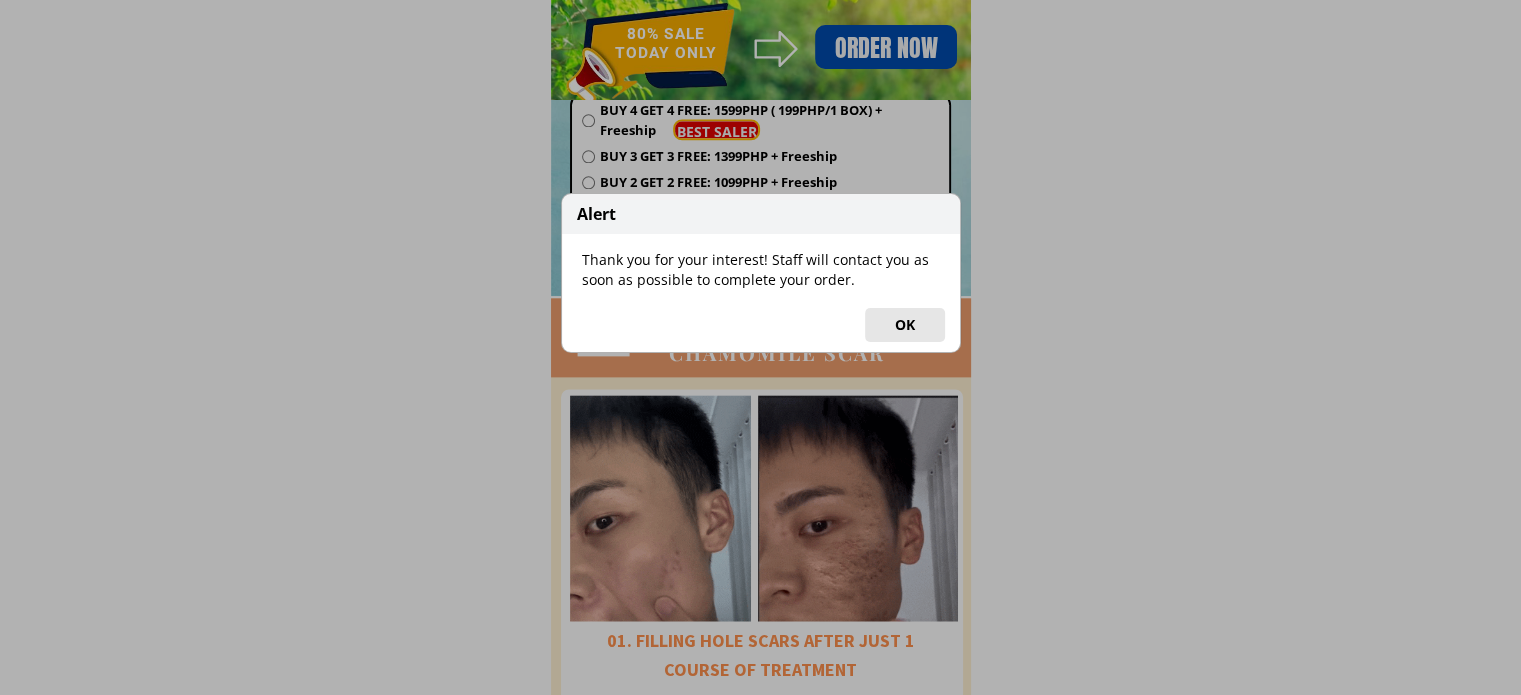 click on "Alert Thank you for your interest! Staff will contact you as soon as possible to complete your order. OK" at bounding box center (760, 347) 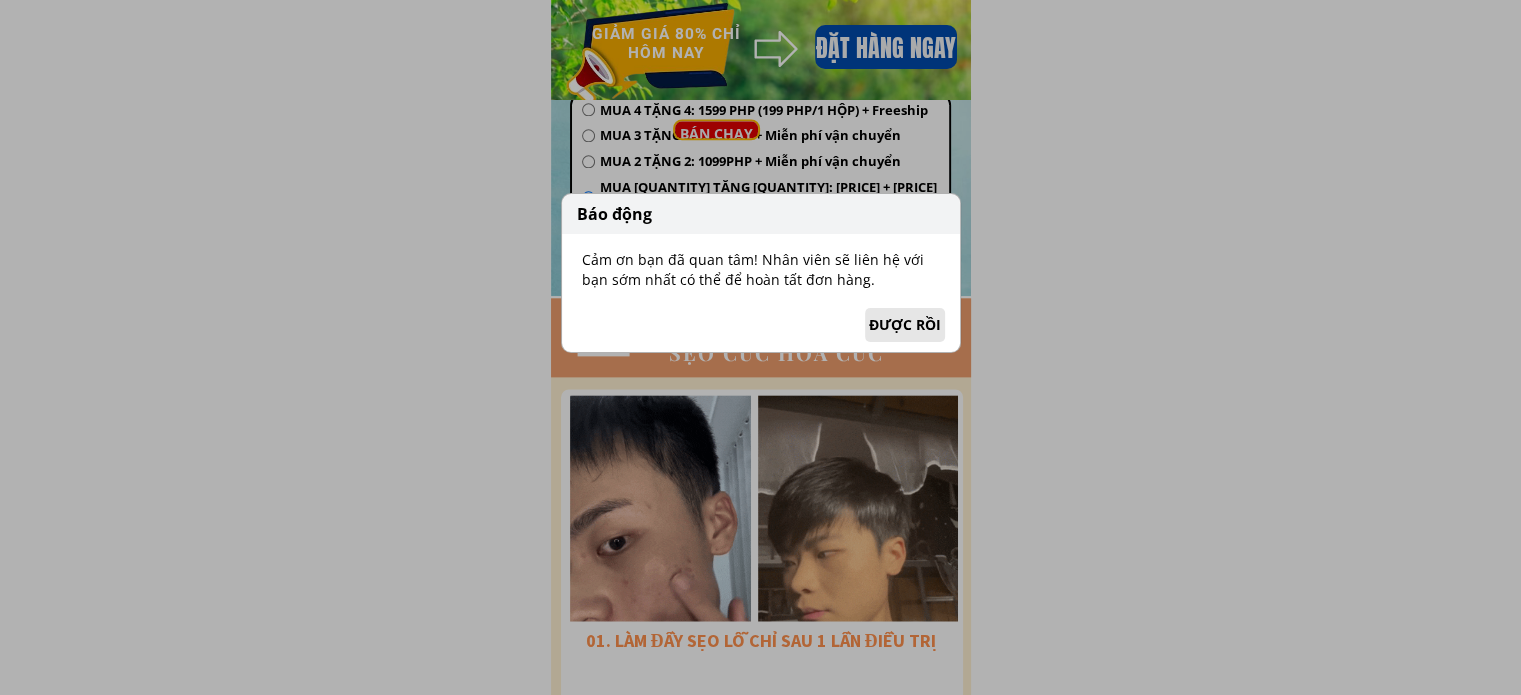 click on "ĐƯỢC RỒI" at bounding box center (905, 324) 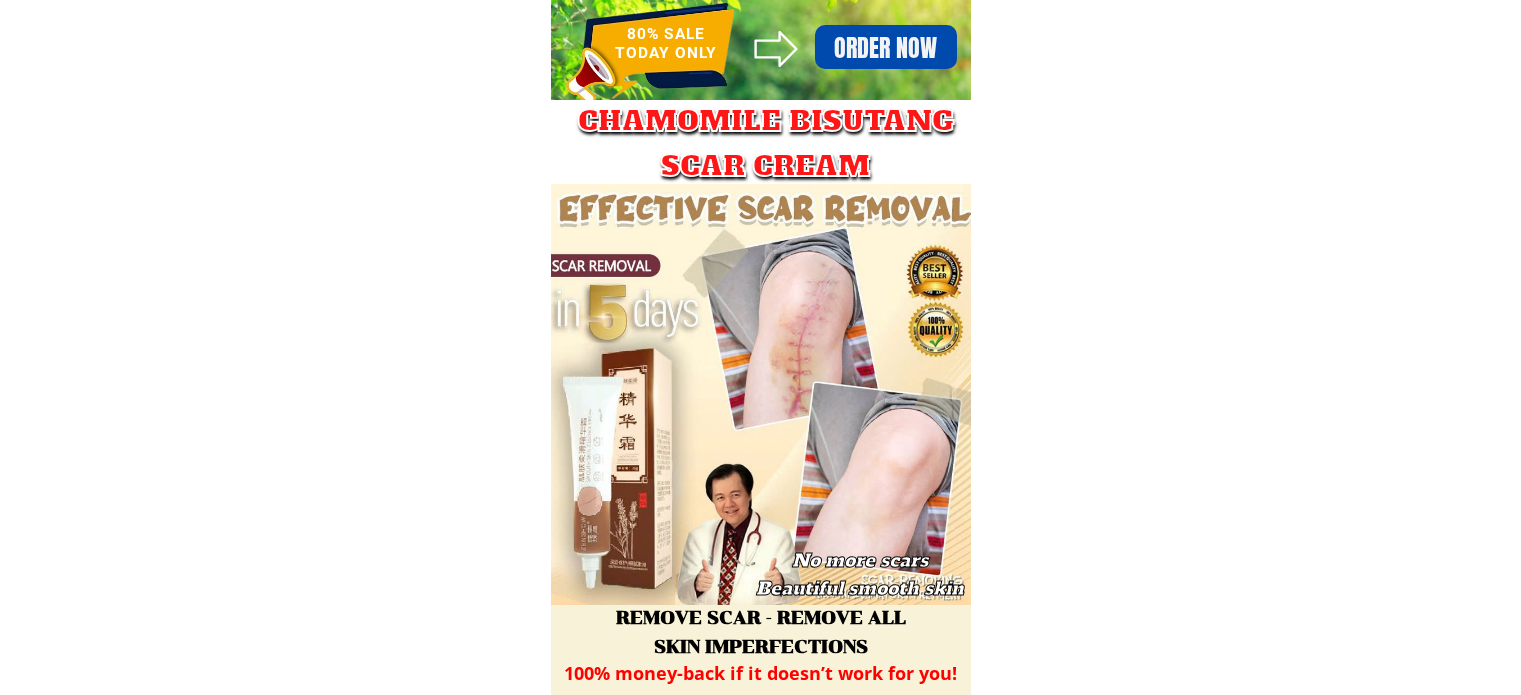 scroll, scrollTop: 0, scrollLeft: 0, axis: both 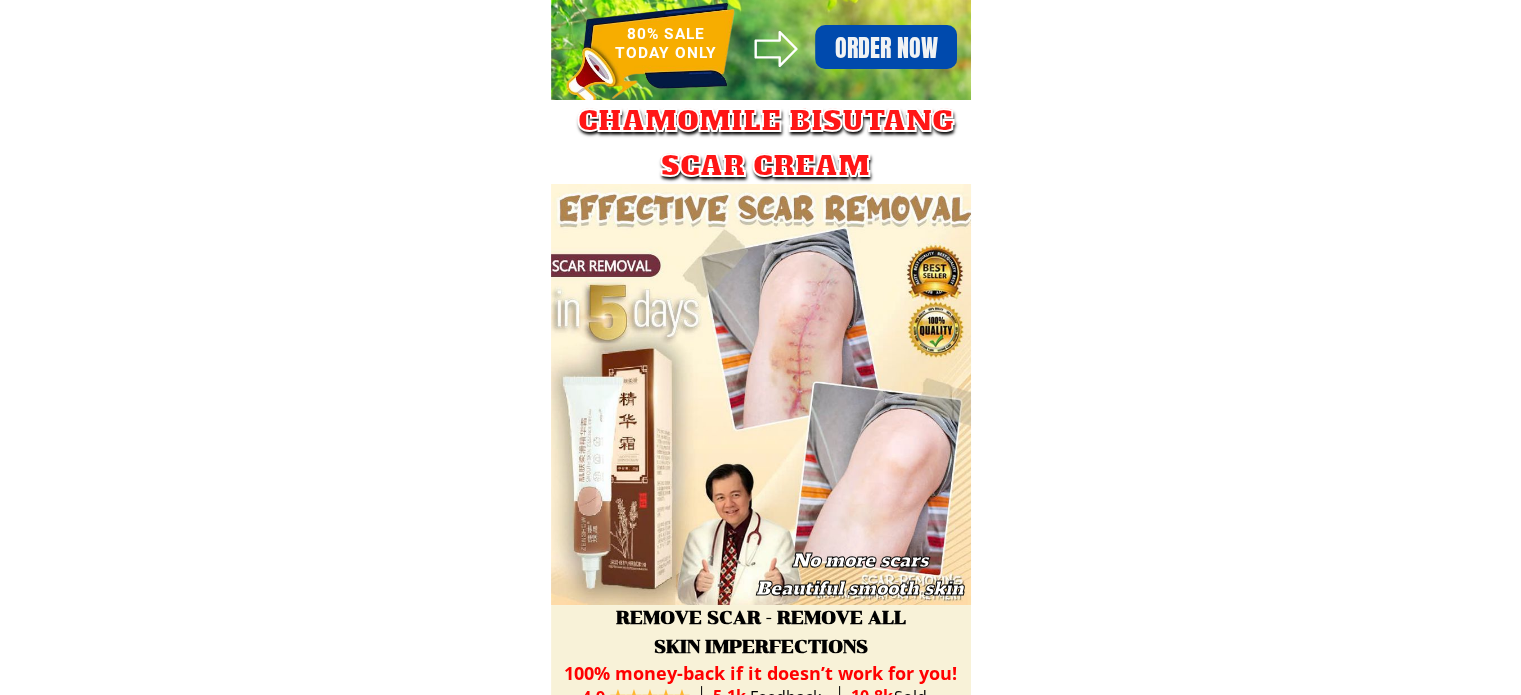 click on "Order now" at bounding box center (885, 48) 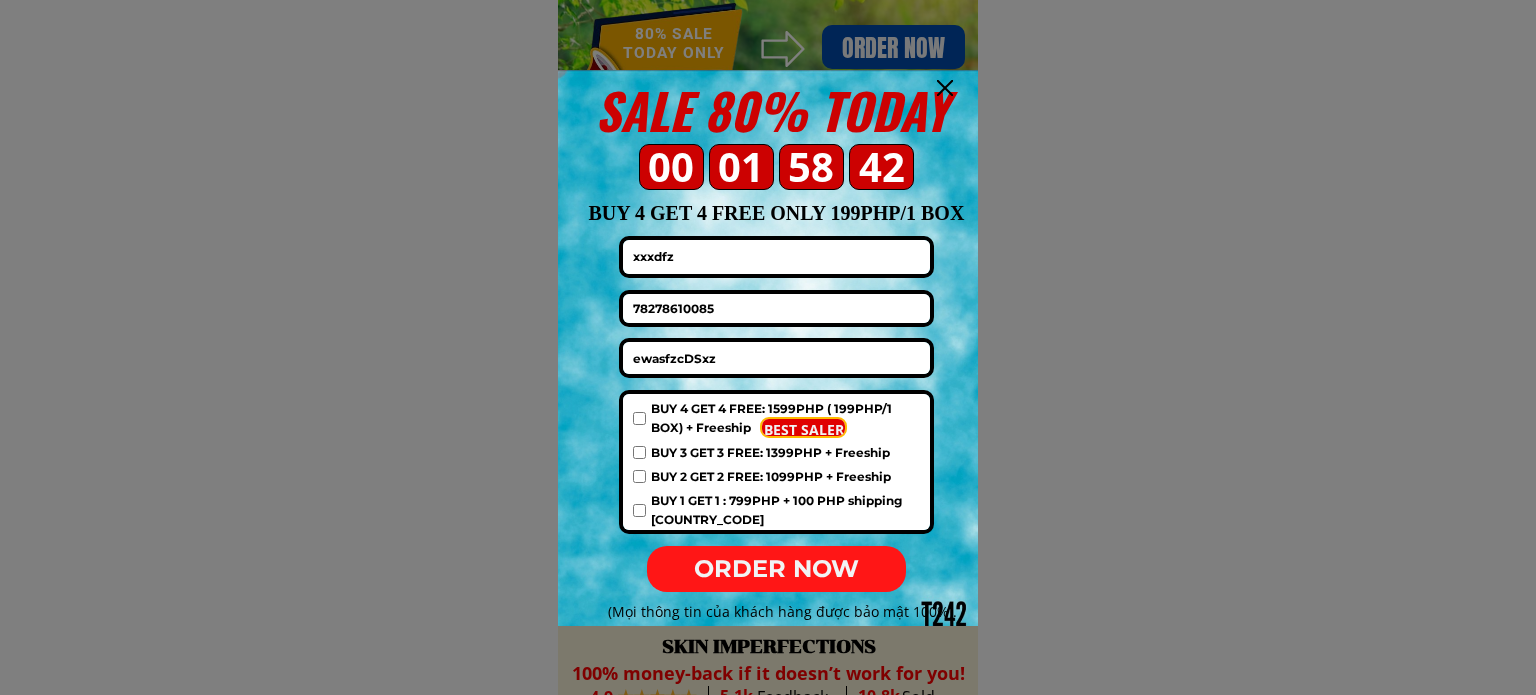 click at bounding box center [639, 418] 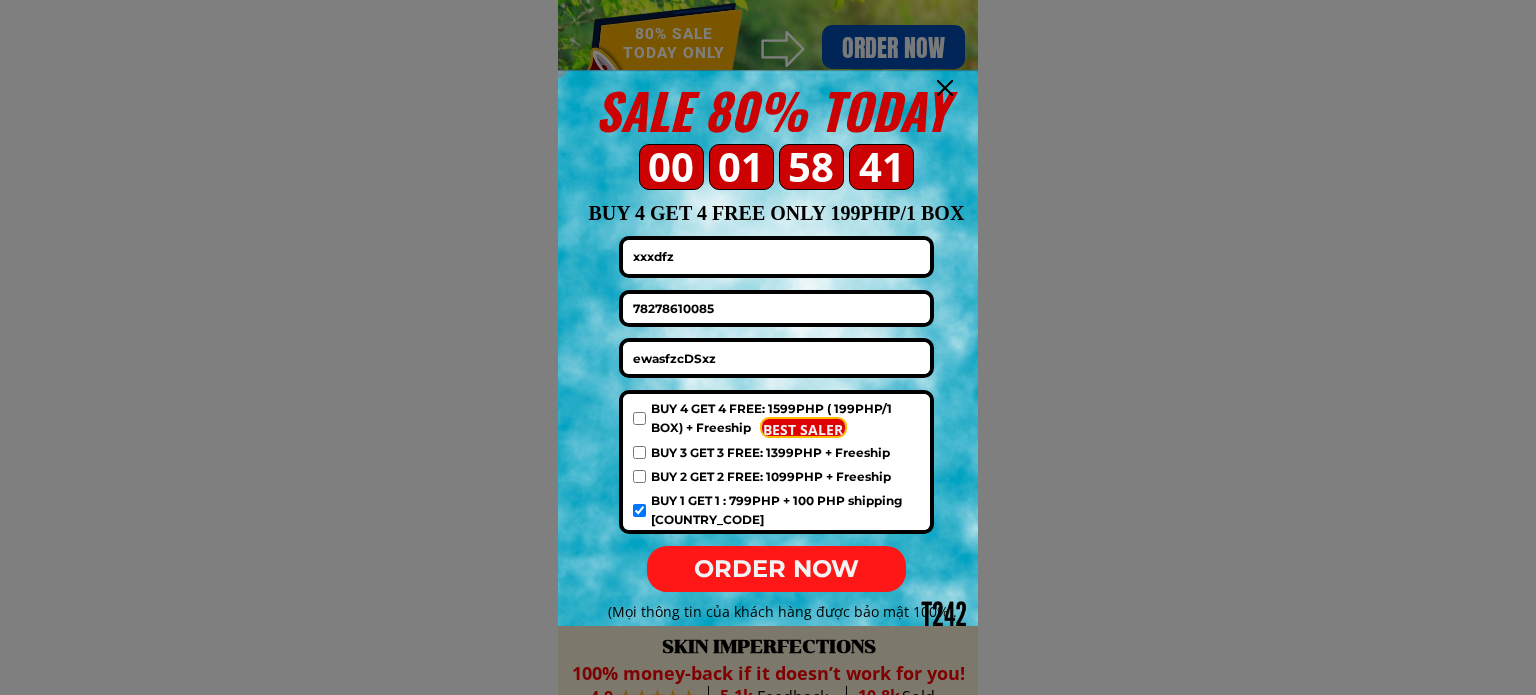 click on "ORDER NOW" at bounding box center (776, 569) 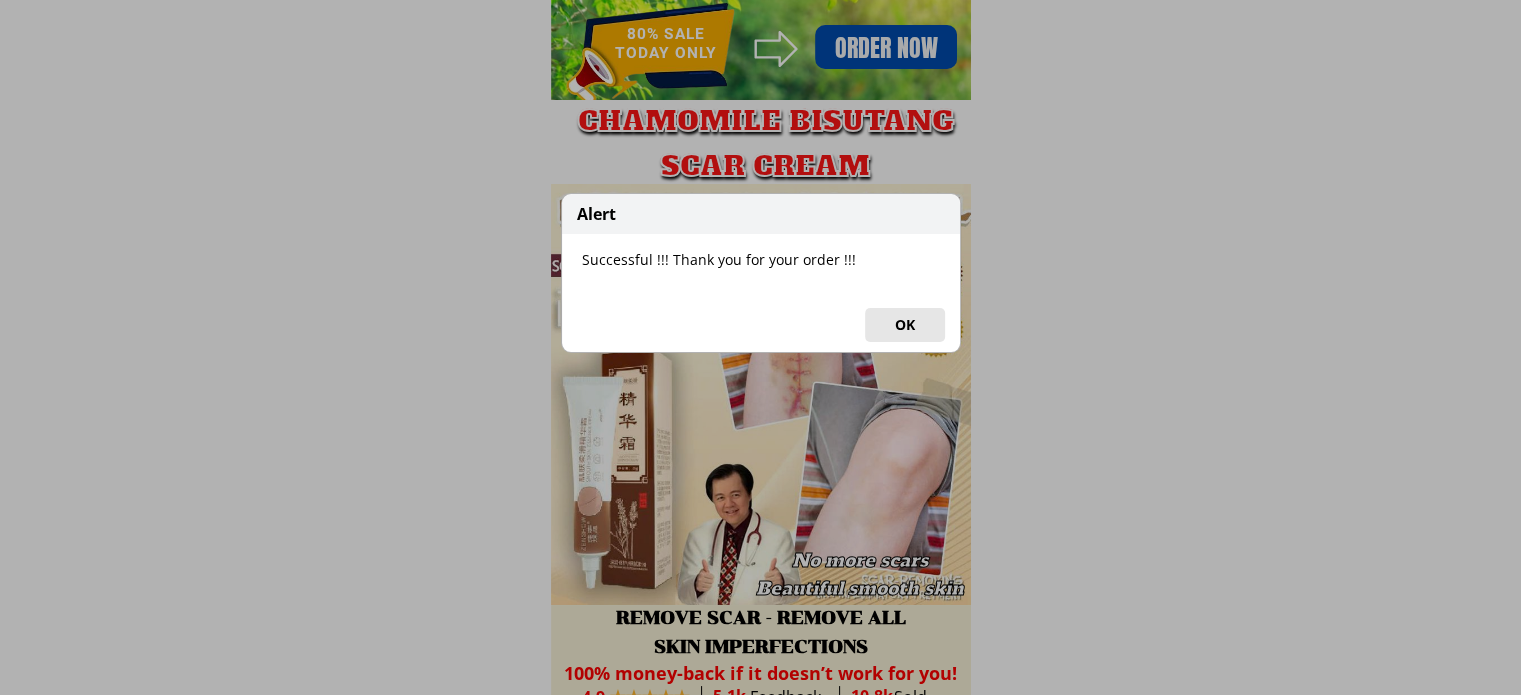 click on "Alert  Successful !!! Thank you for your order !!! OK" at bounding box center (760, 347) 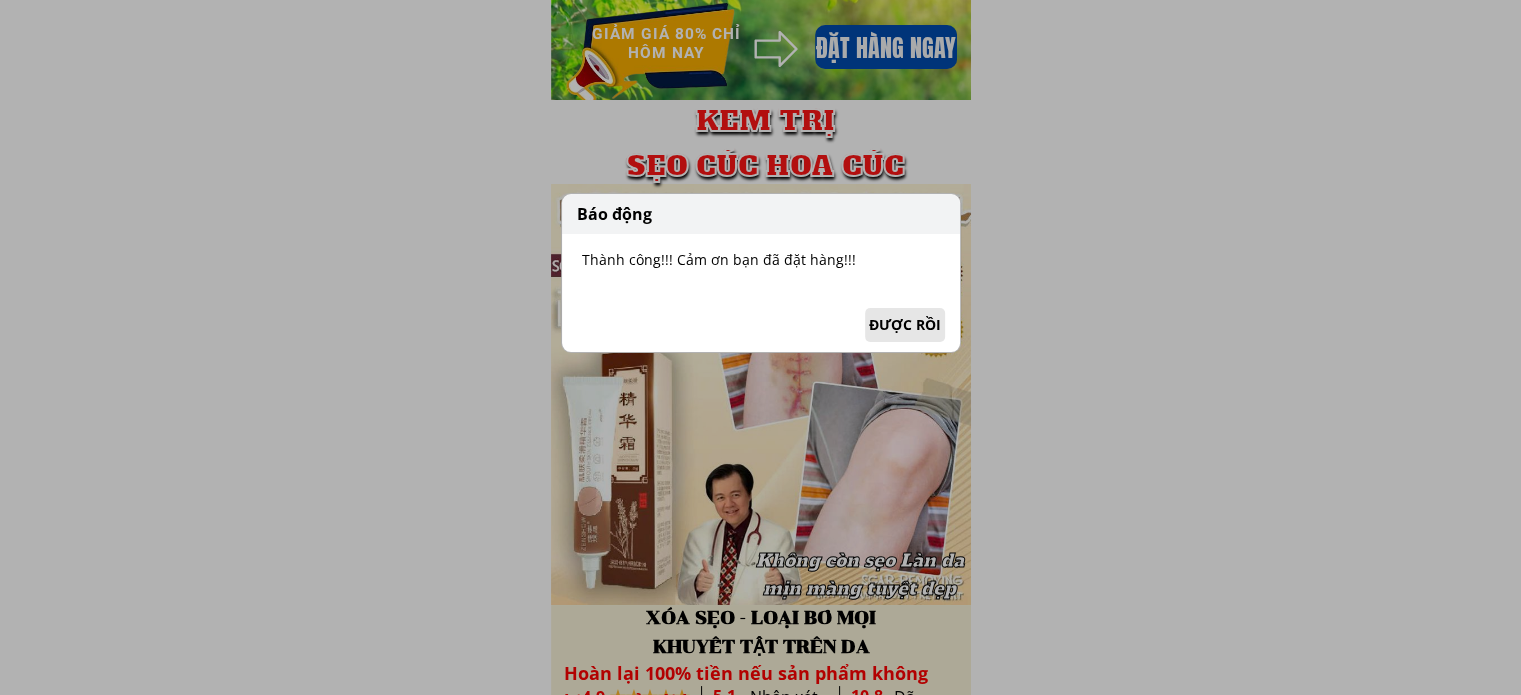click on "ĐƯỢC RỒI" at bounding box center (905, 324) 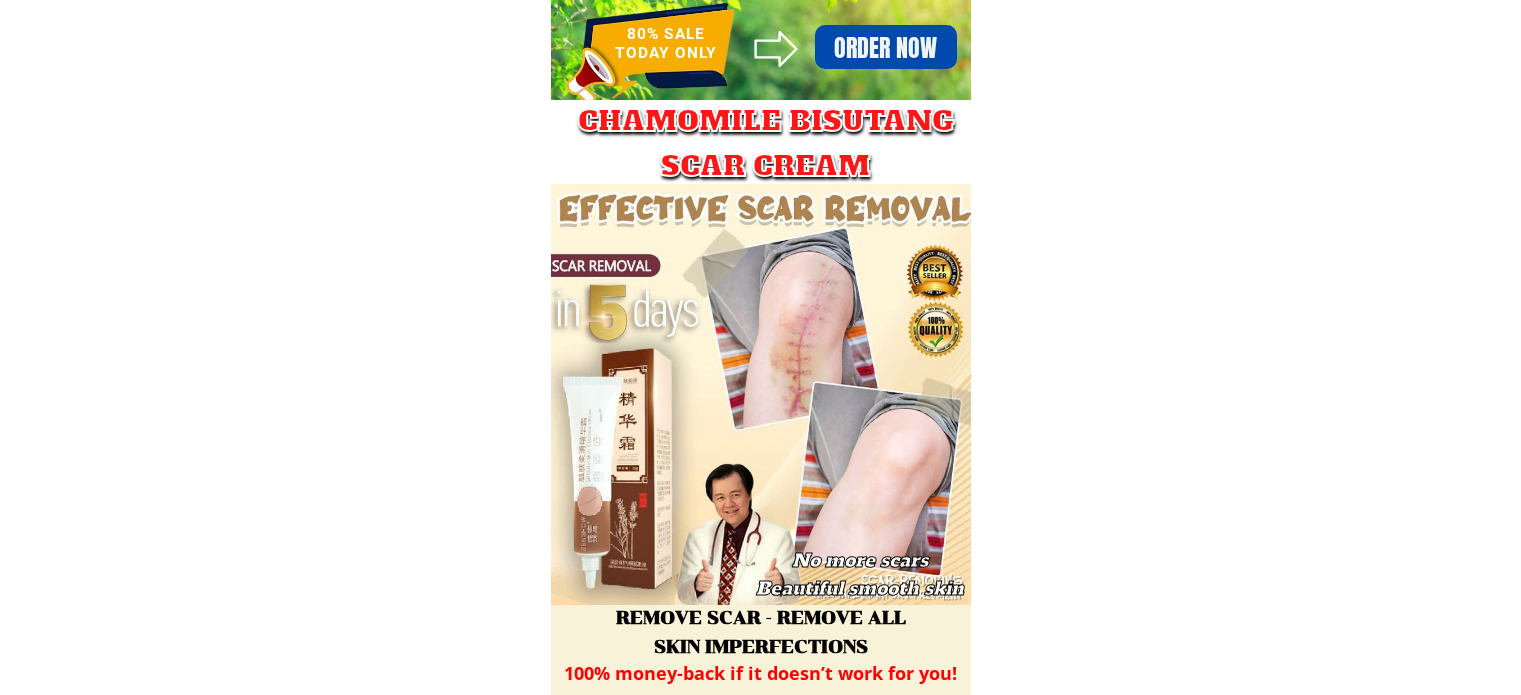 scroll, scrollTop: 0, scrollLeft: 0, axis: both 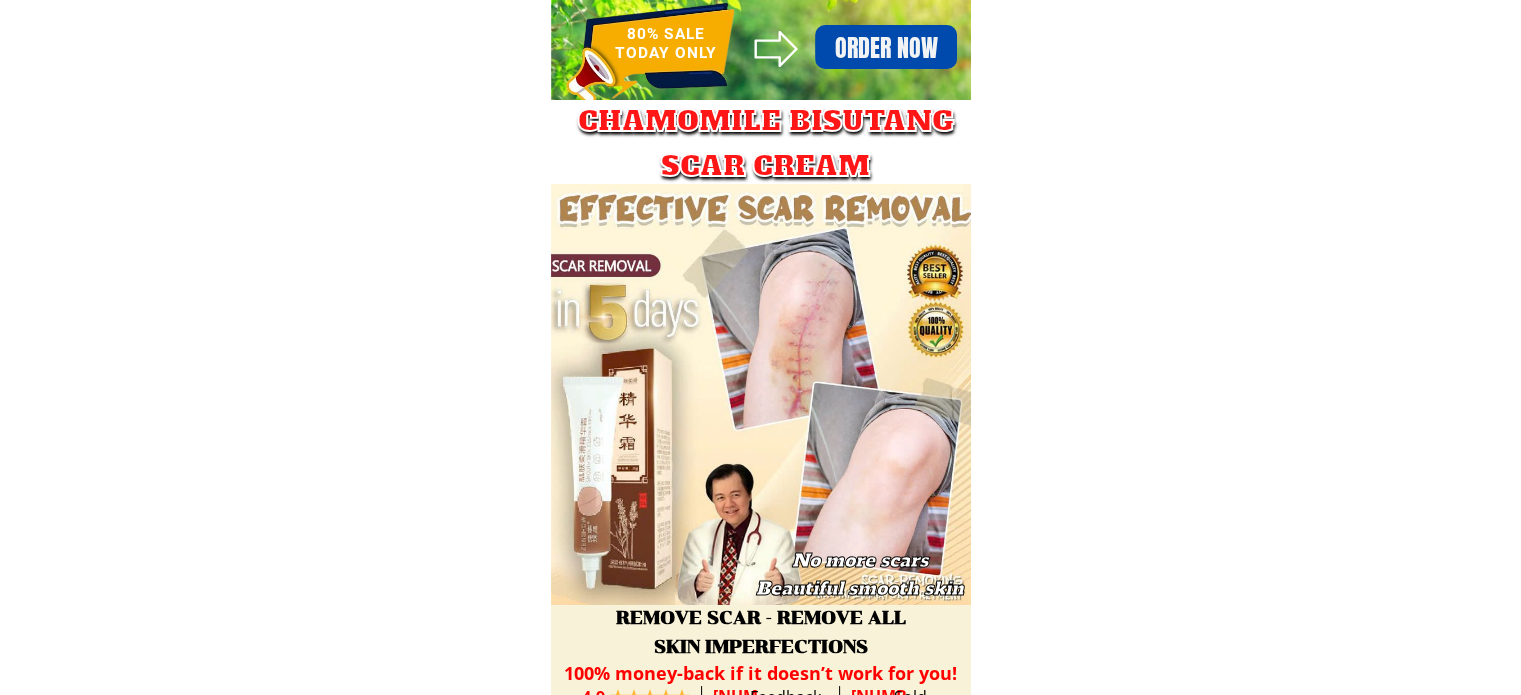 click on "Order now" at bounding box center (886, 47) 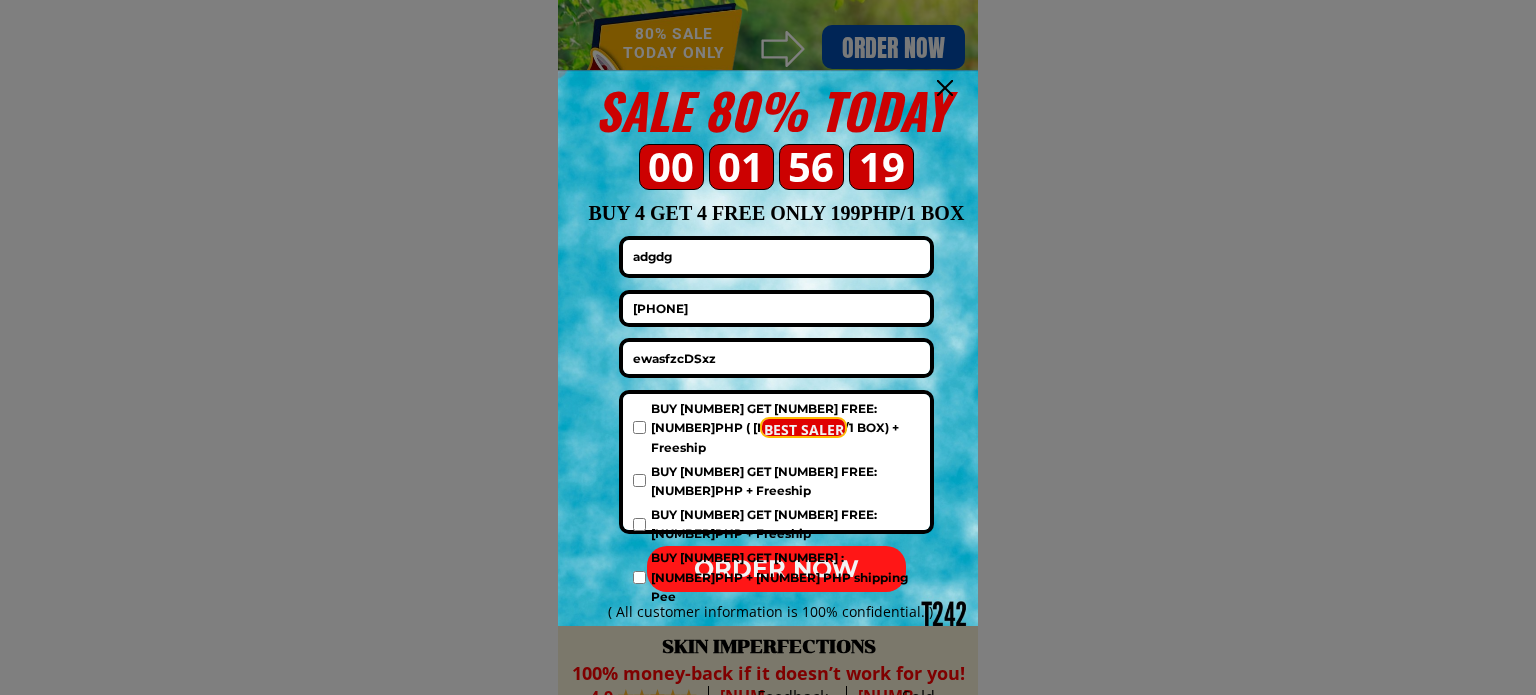 click at bounding box center [639, 427] 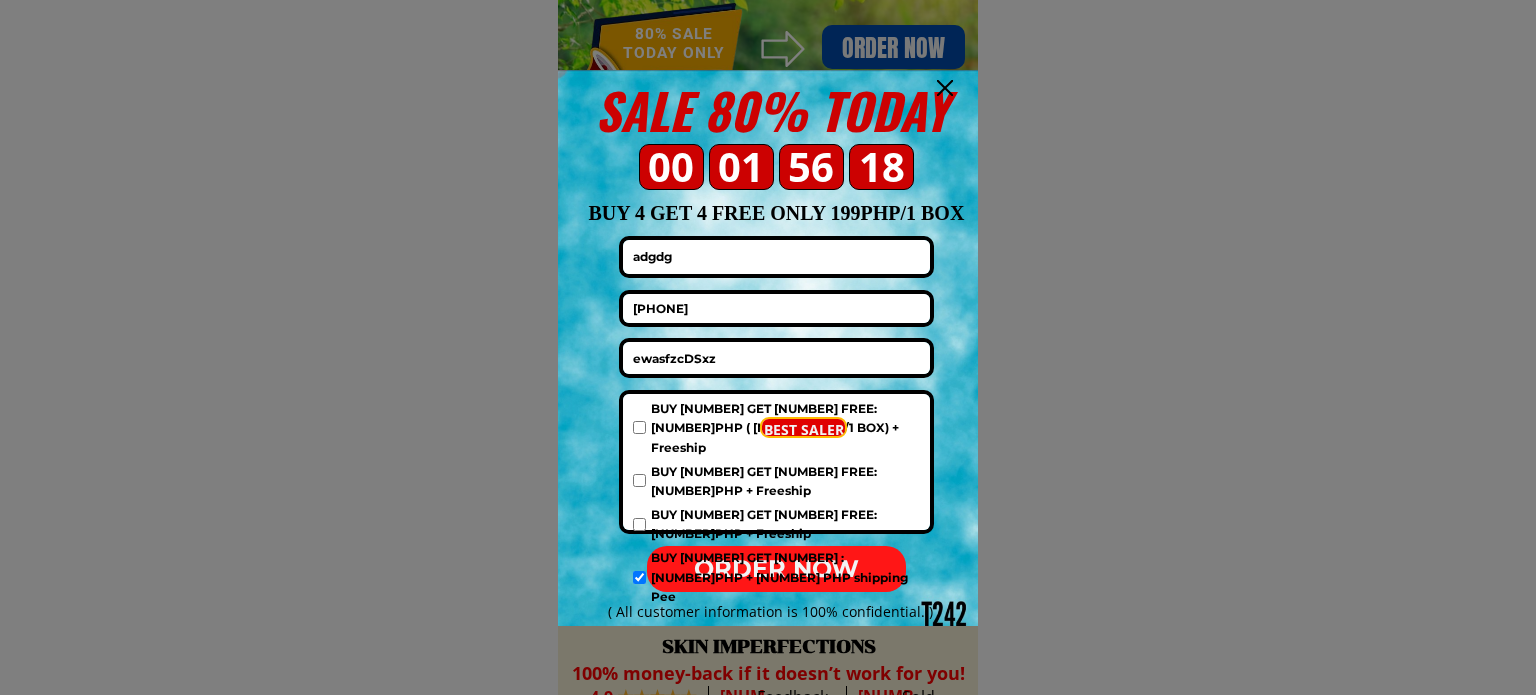 click on "ORDER NOW" at bounding box center (776, 569) 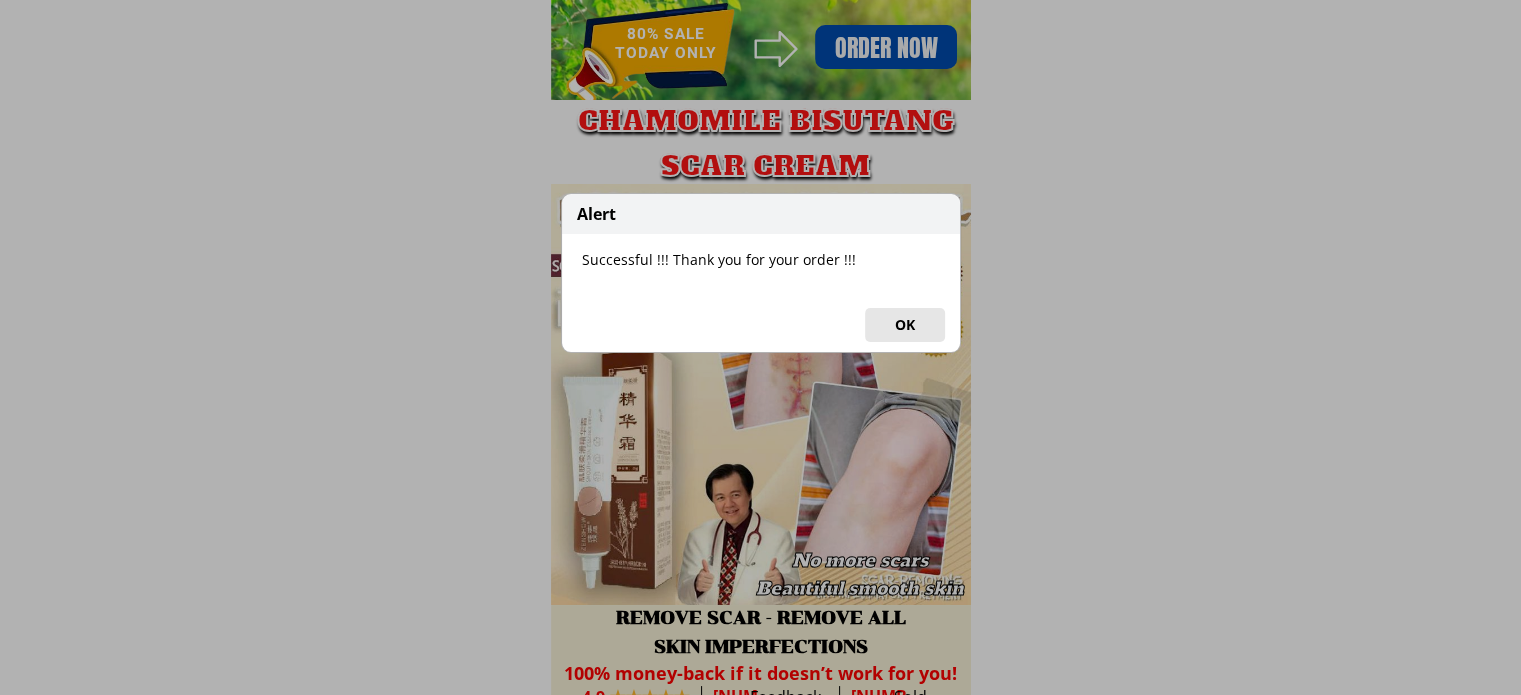 click on "OK" at bounding box center (905, 325) 